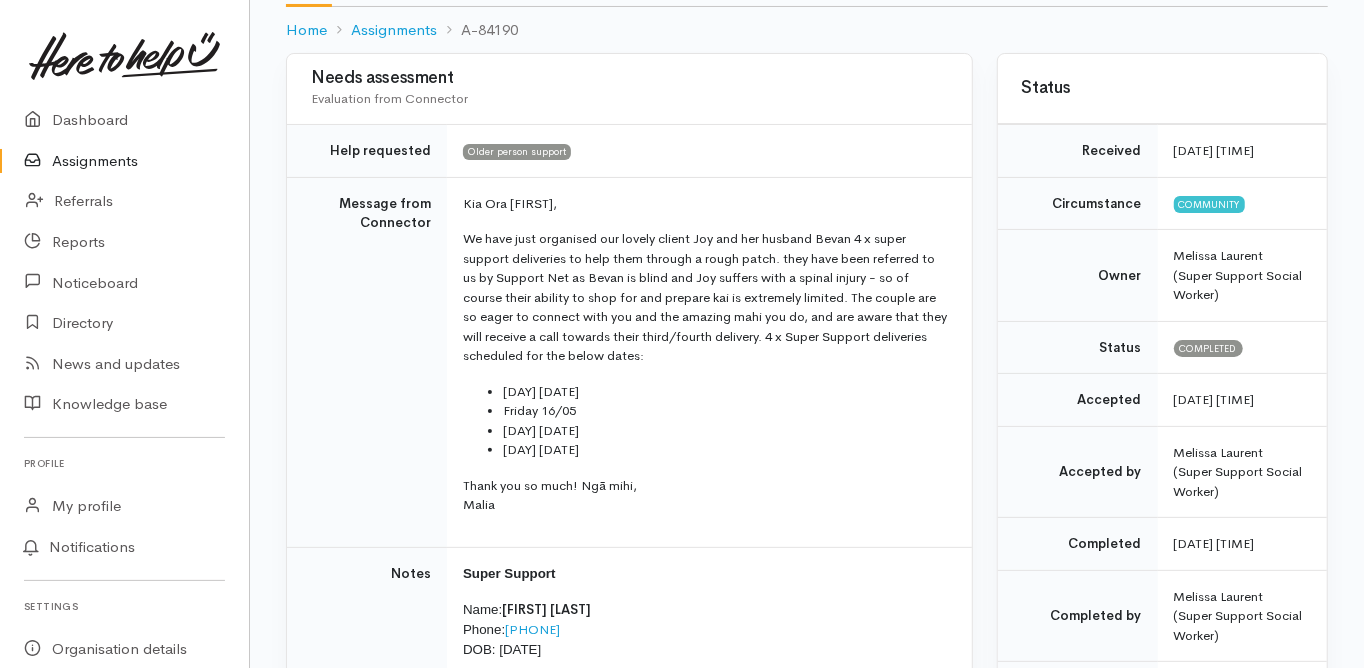 scroll, scrollTop: 160, scrollLeft: 0, axis: vertical 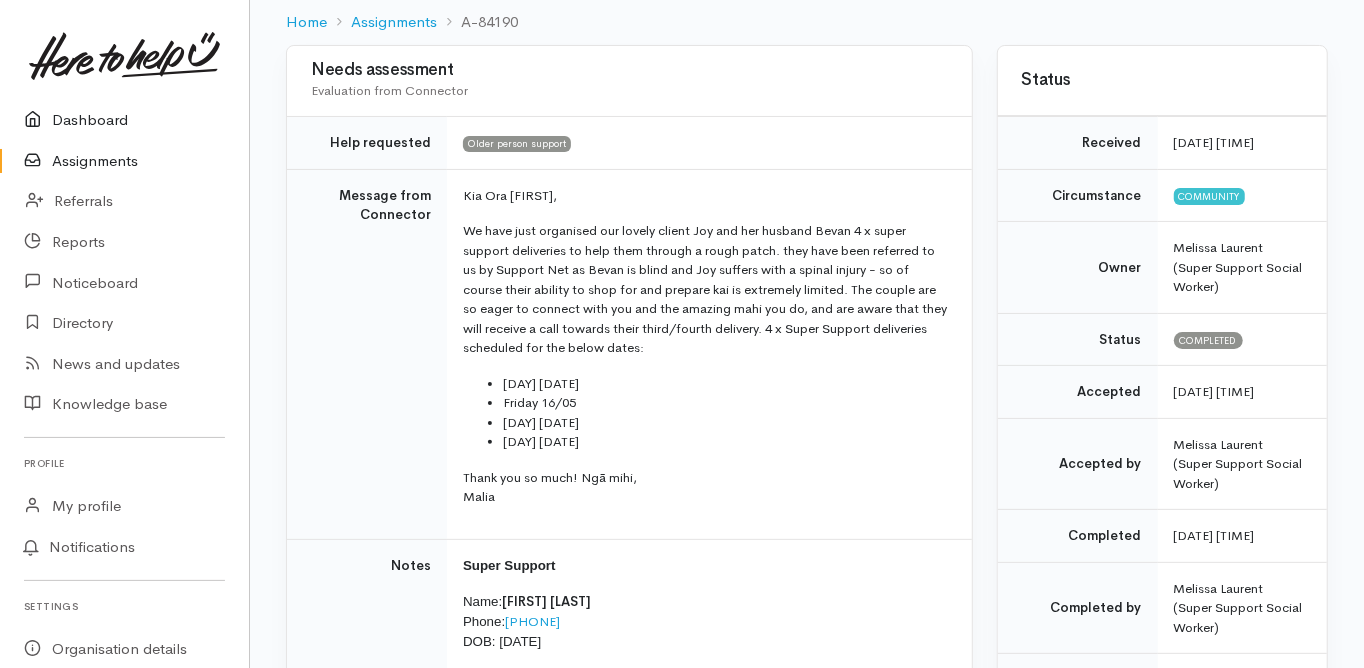 click on "Dashboard" at bounding box center [124, 120] 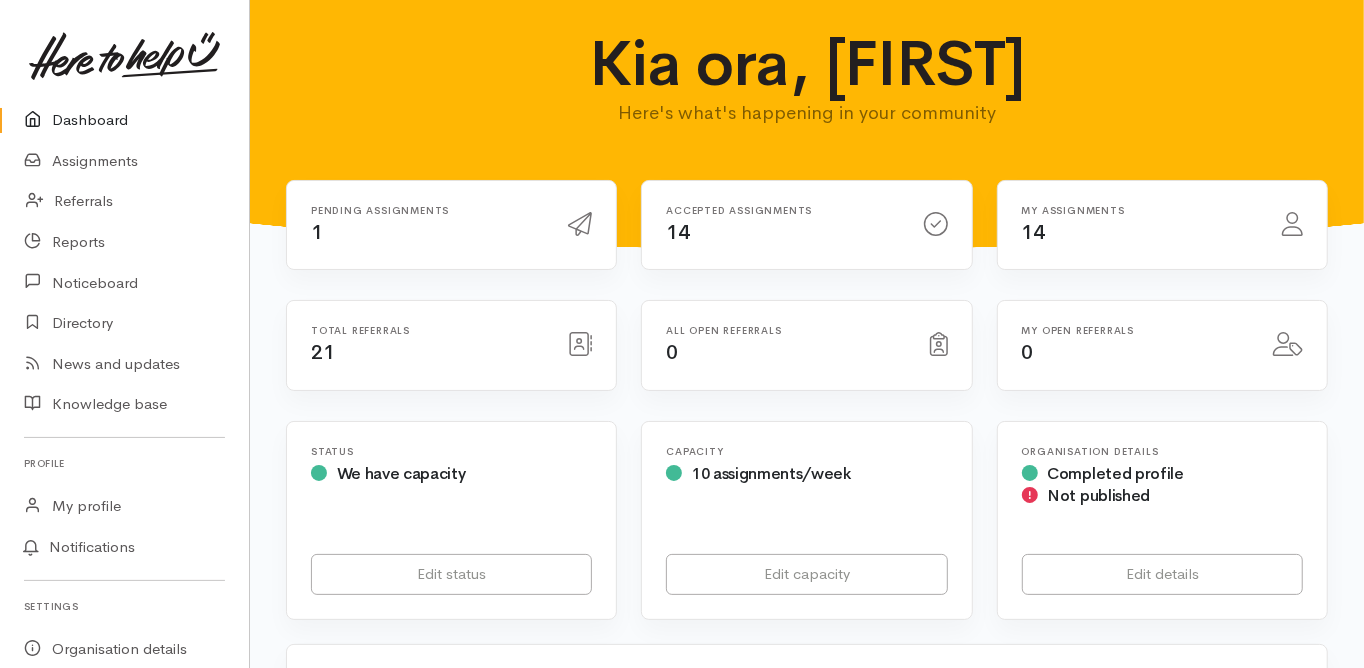 scroll, scrollTop: 0, scrollLeft: 0, axis: both 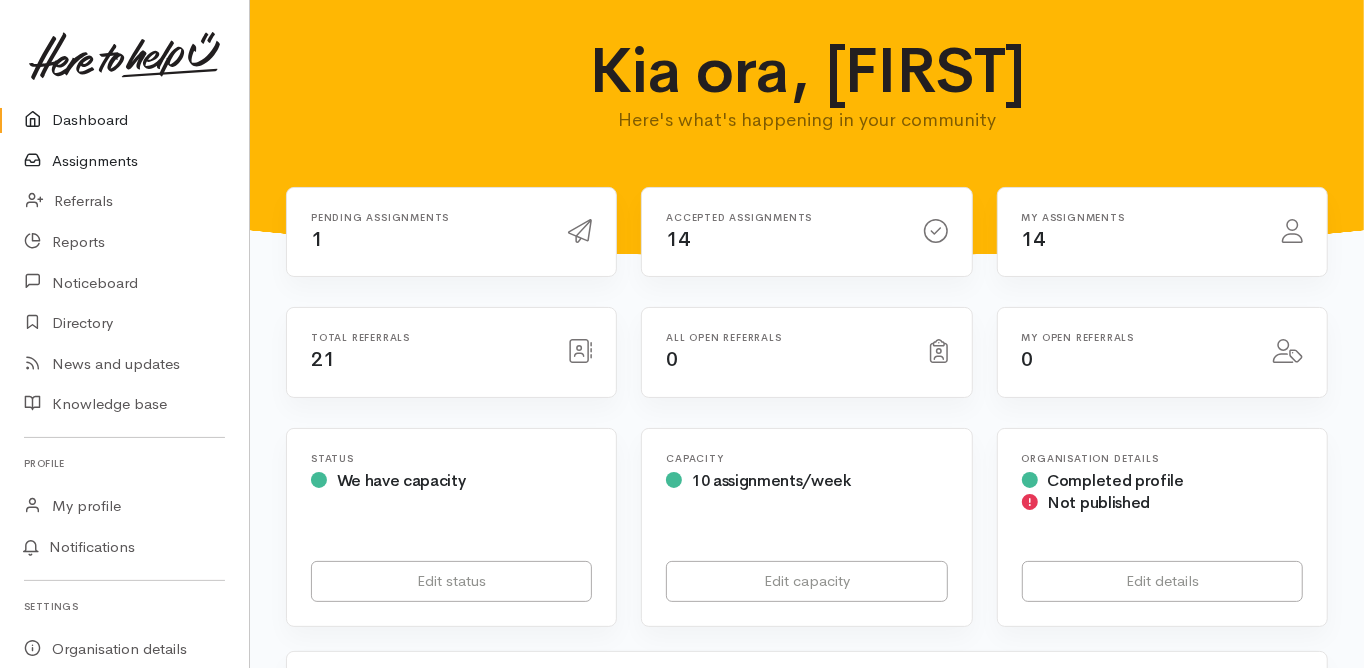 click on "Assignments" at bounding box center (124, 161) 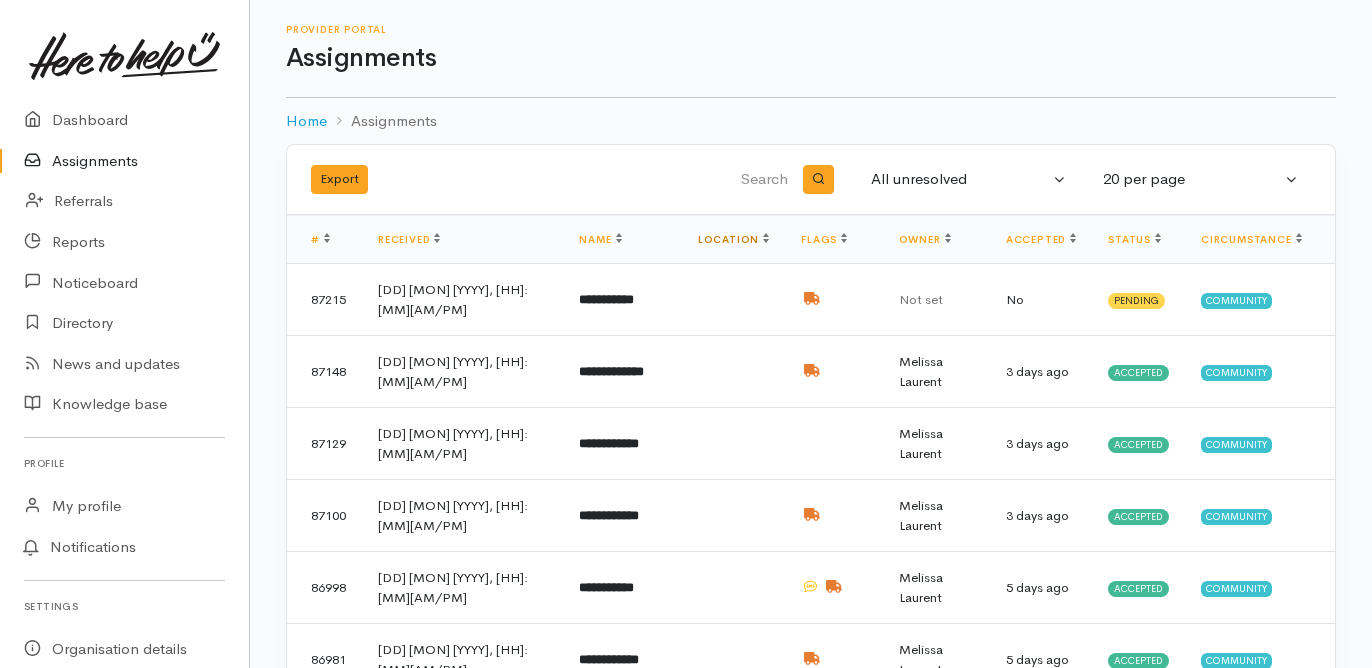 scroll, scrollTop: 0, scrollLeft: 0, axis: both 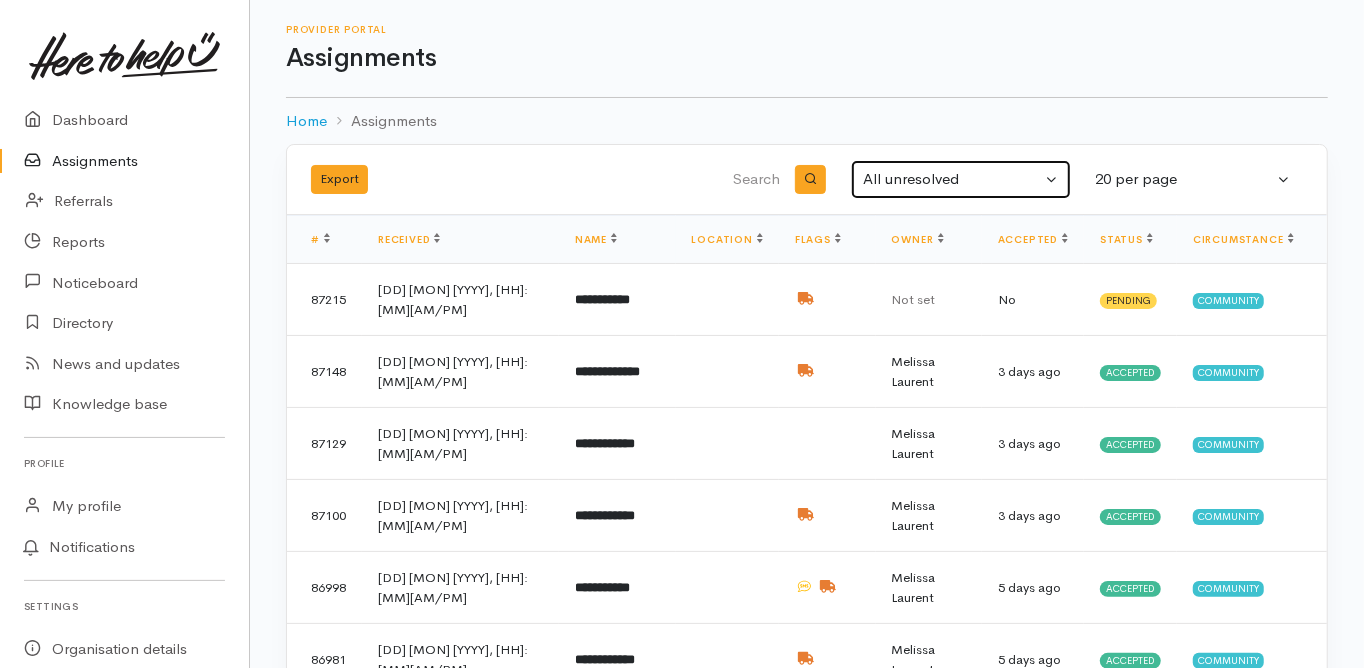 click on "All unresolved" at bounding box center [952, 179] 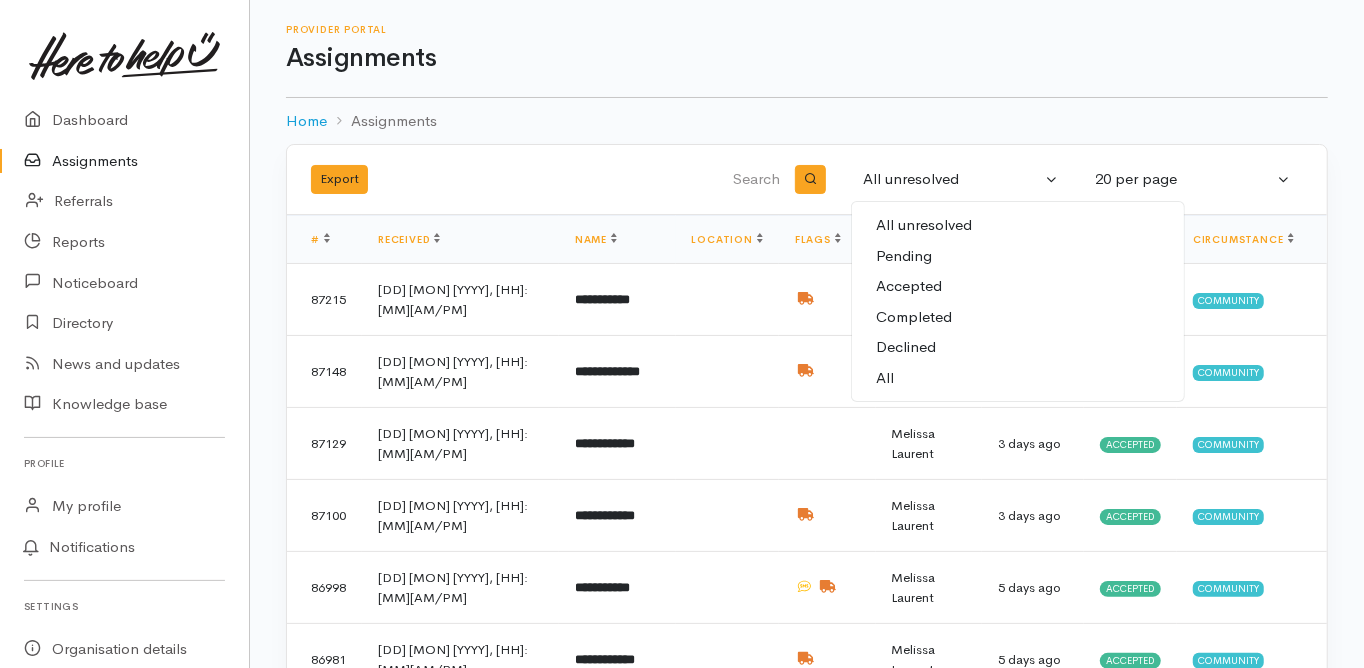 click on "All" at bounding box center (885, 378) 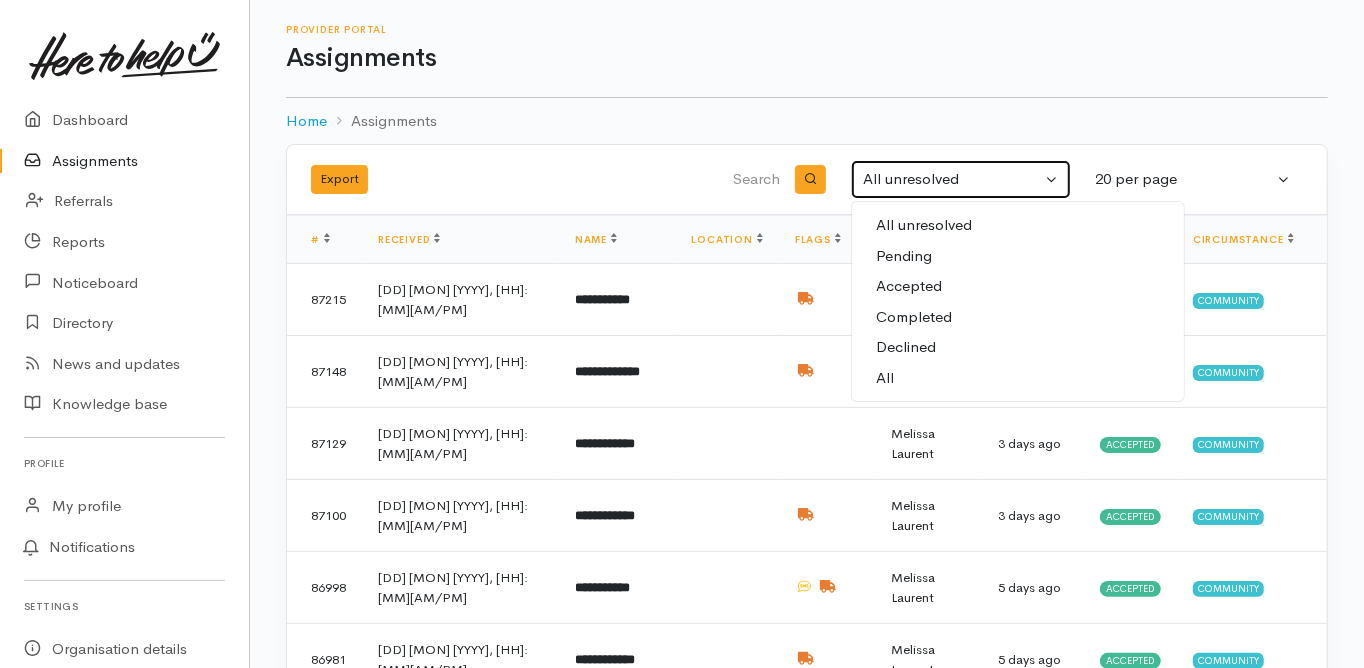 select on "All" 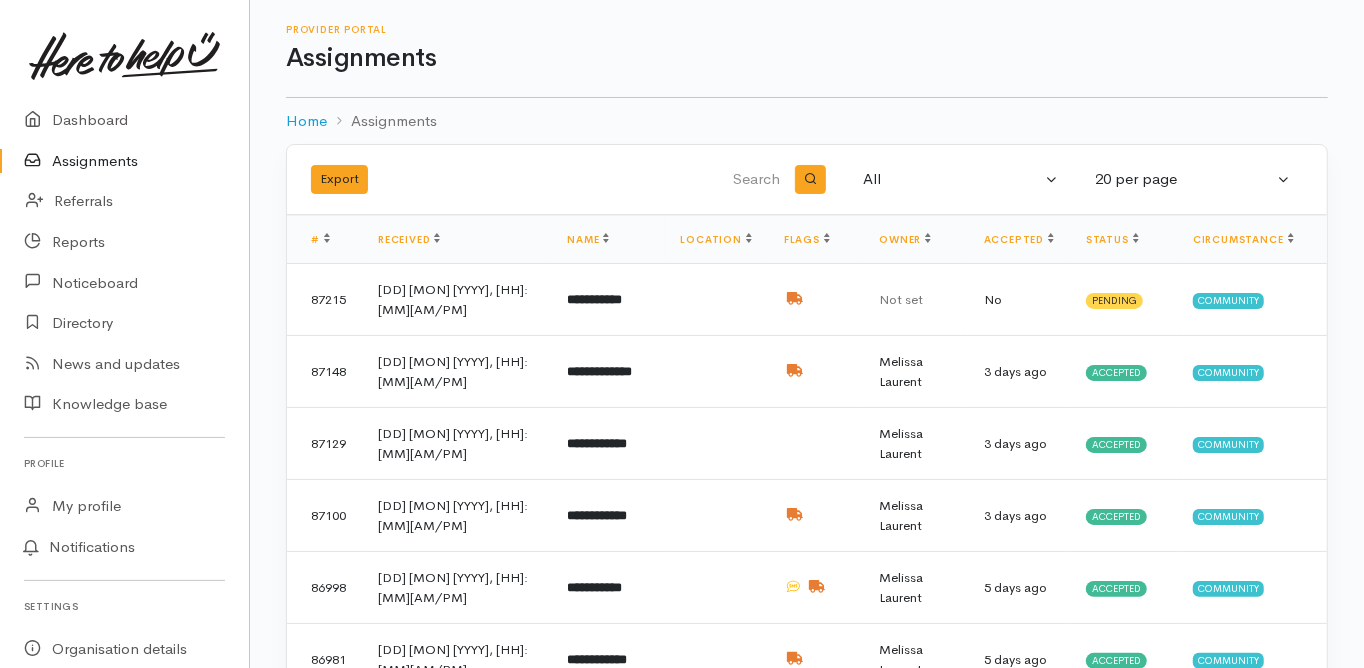 click at bounding box center (682, 180) 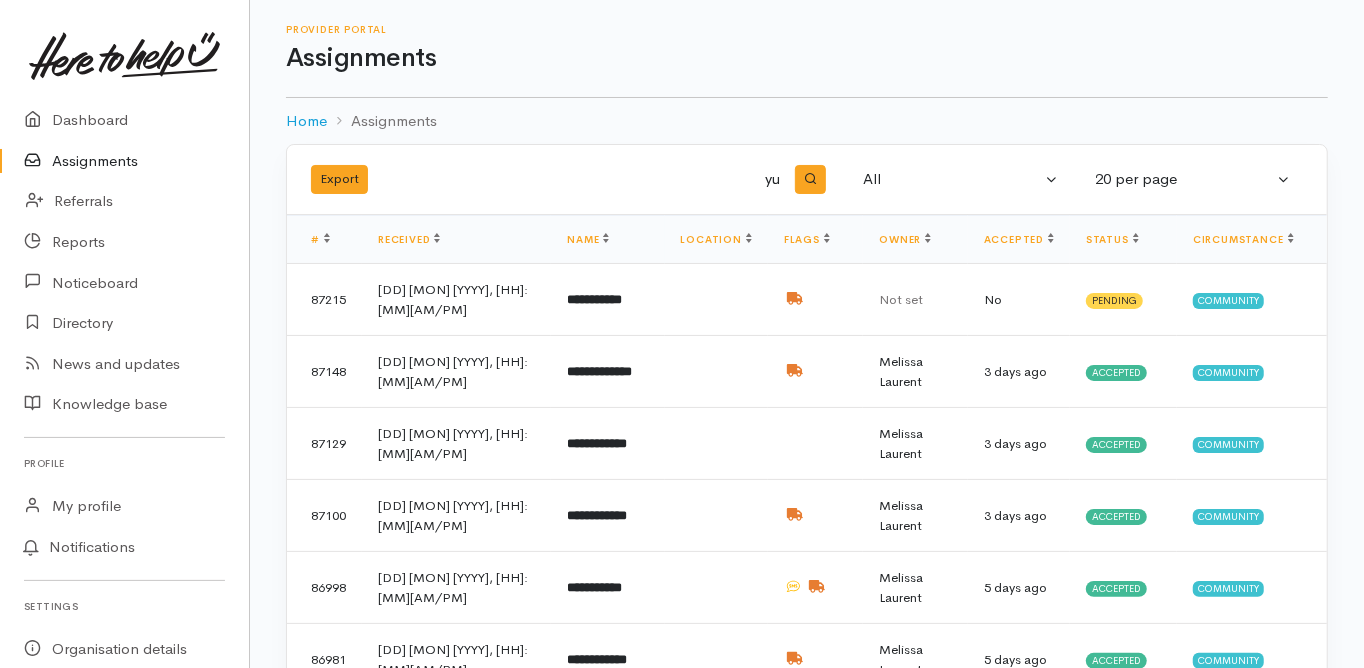 type on "yu" 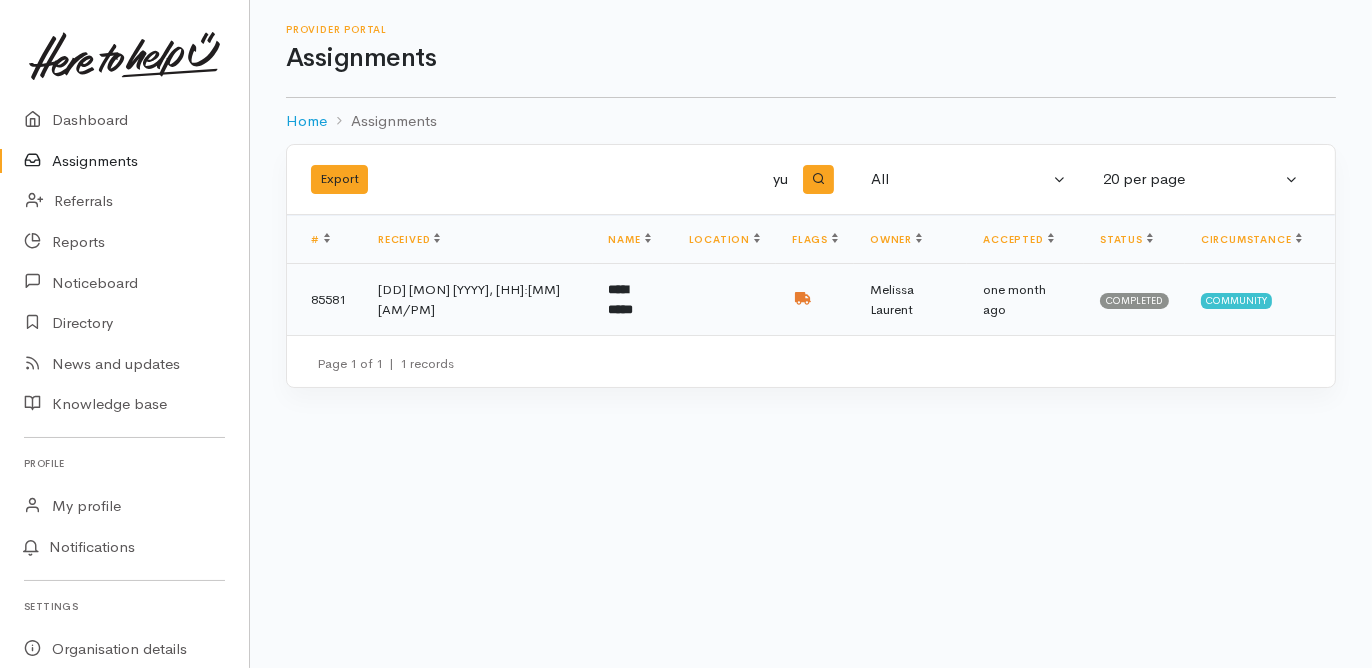 click on "**********" at bounding box center (621, 299) 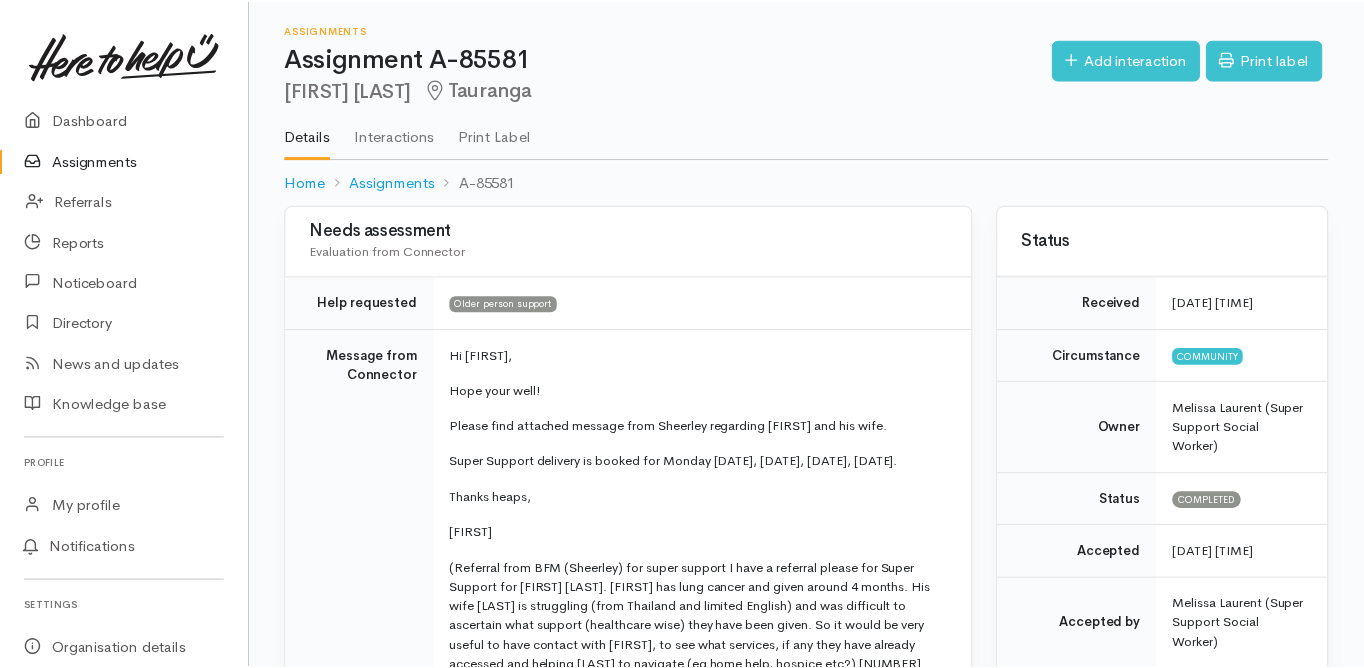 scroll, scrollTop: 0, scrollLeft: 0, axis: both 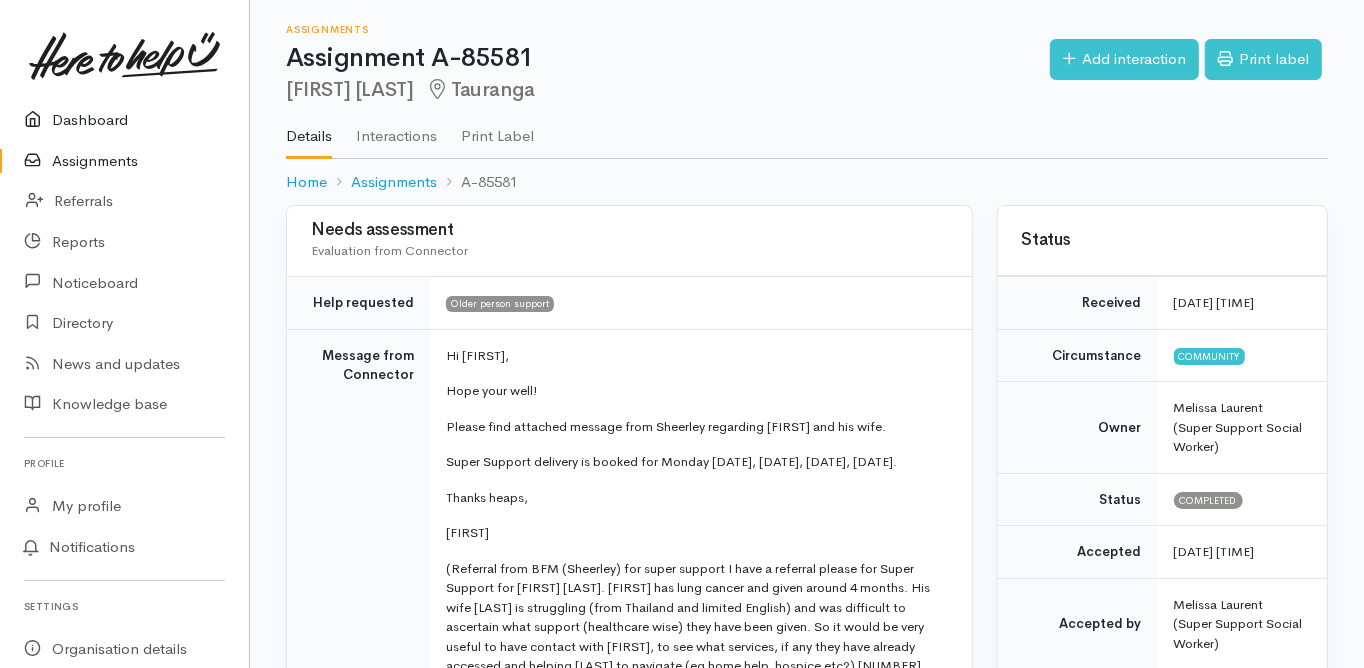 click on "Dashboard" at bounding box center (124, 120) 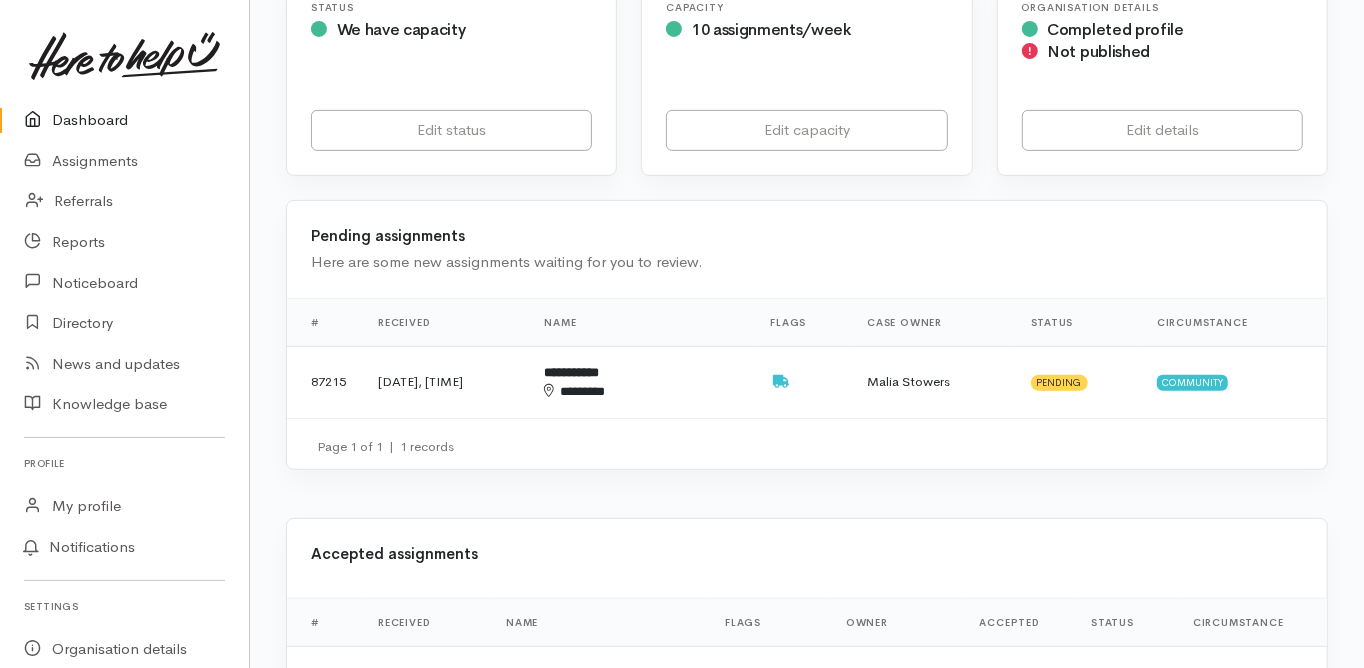scroll, scrollTop: 480, scrollLeft: 0, axis: vertical 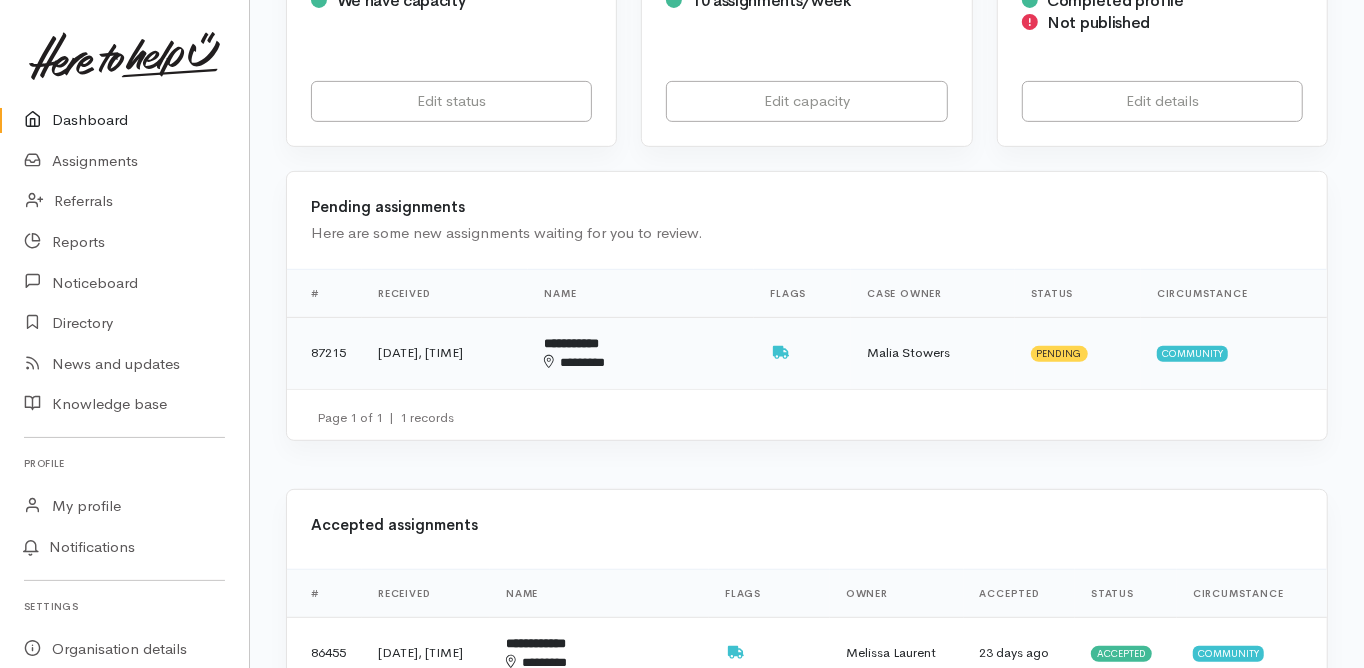 click on "**********" at bounding box center [571, 343] 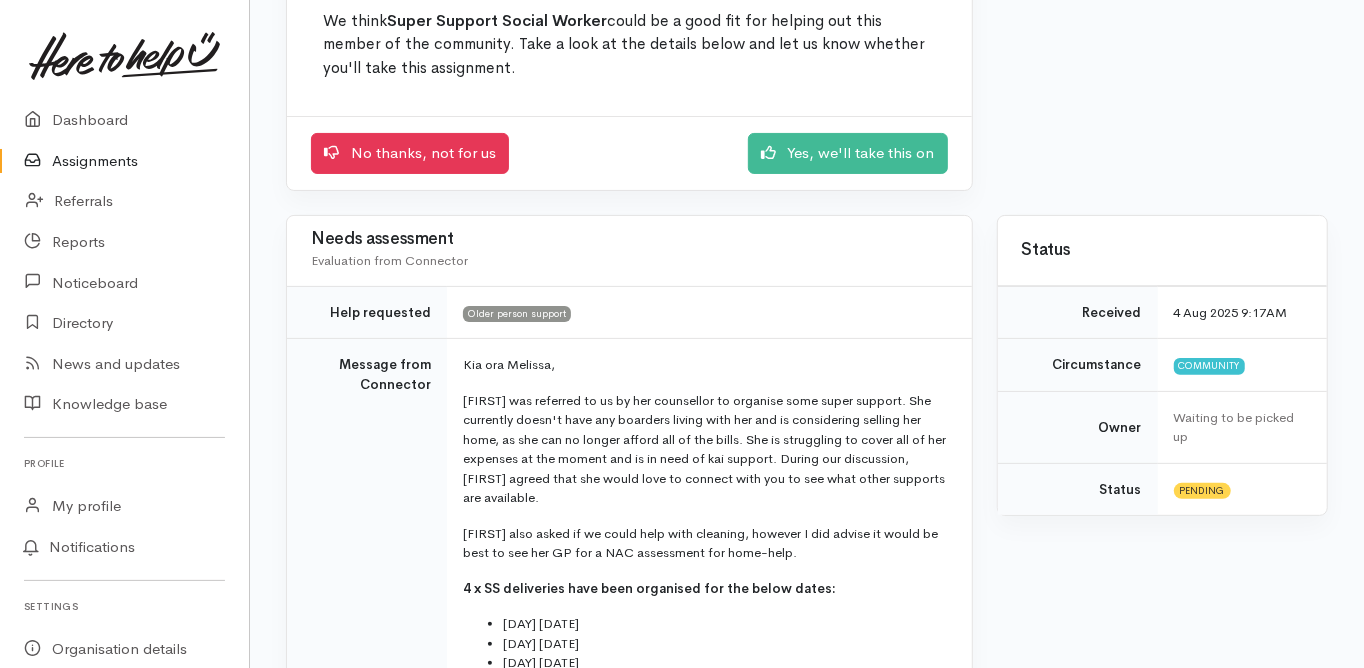 scroll, scrollTop: 0, scrollLeft: 0, axis: both 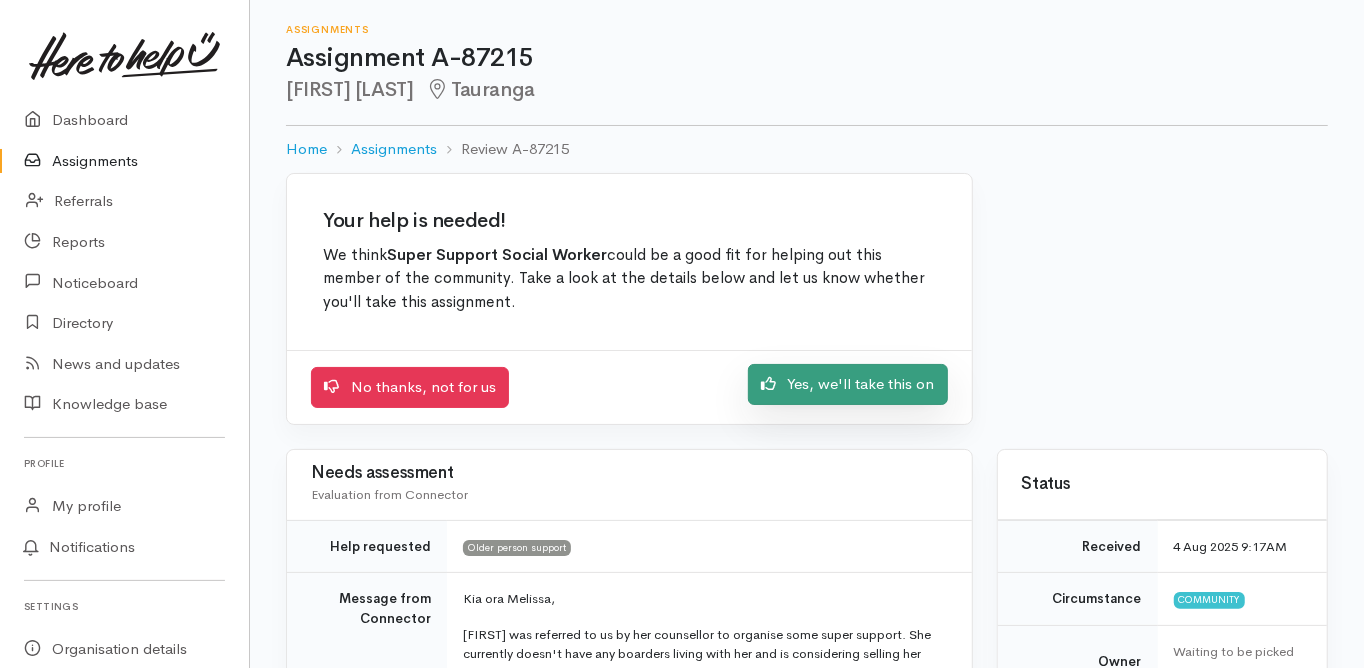 click on "Yes, we'll take this on" at bounding box center (848, 384) 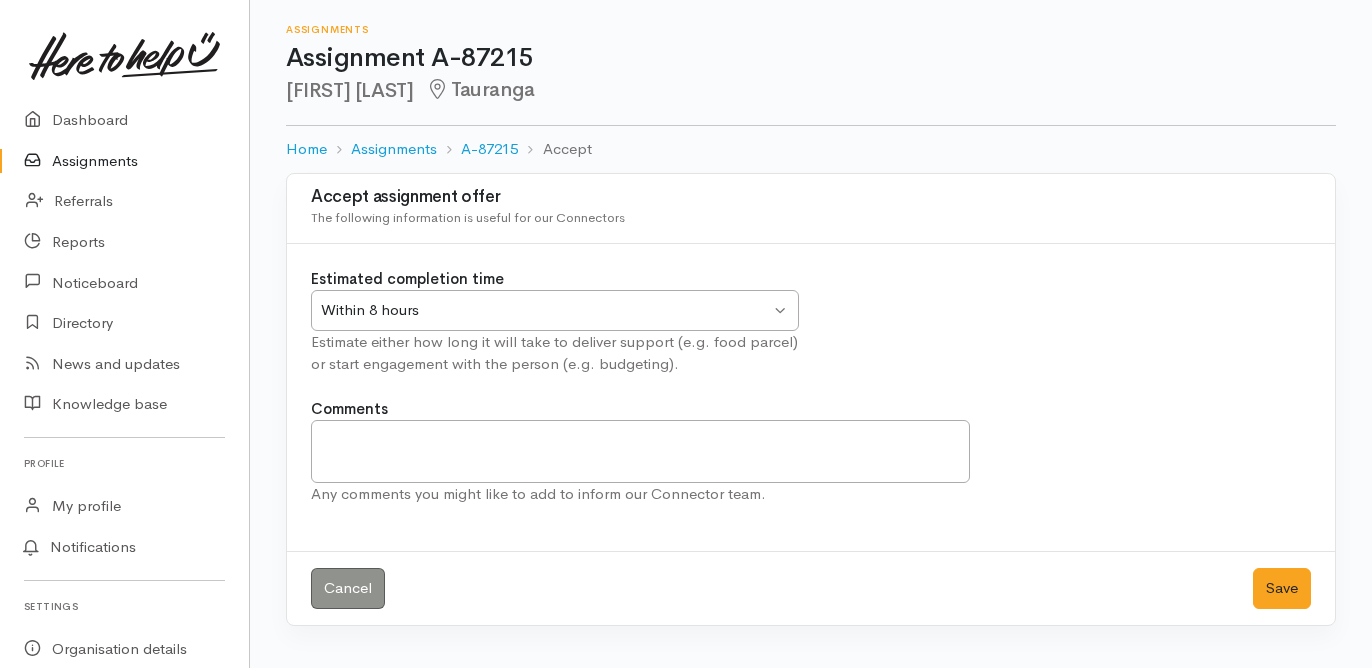scroll, scrollTop: 0, scrollLeft: 0, axis: both 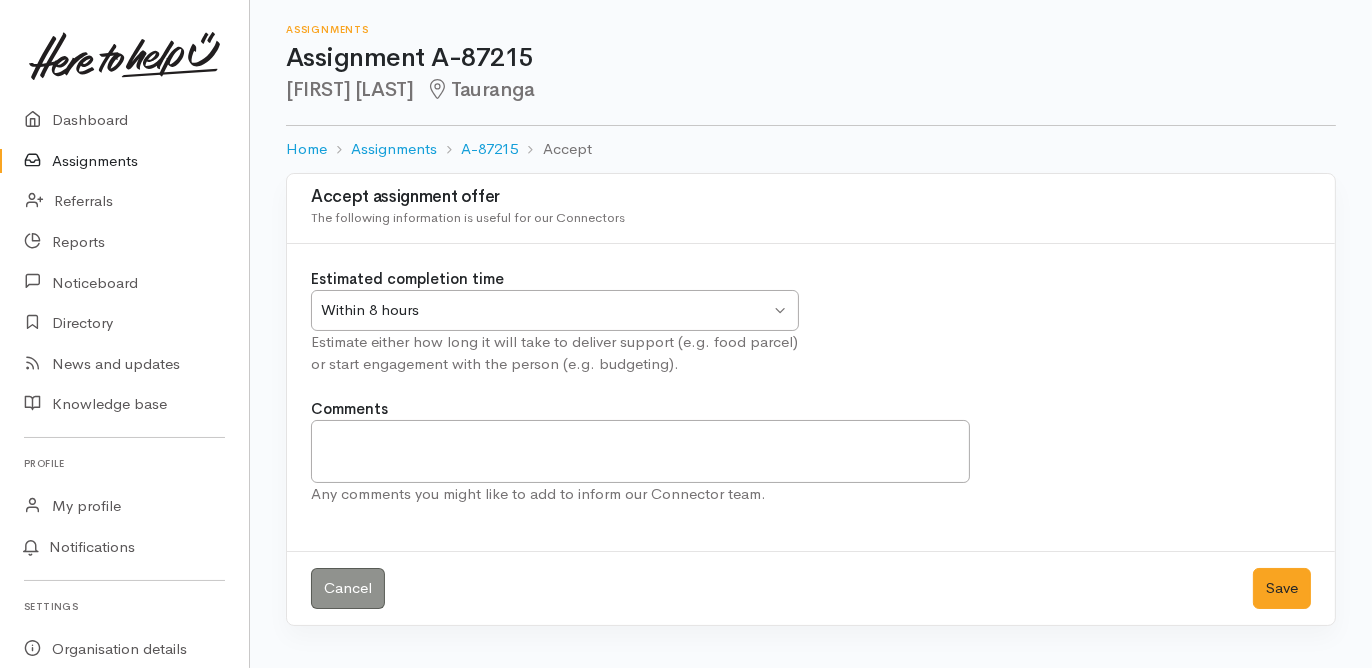 click on "Within 8 hours" at bounding box center [545, 310] 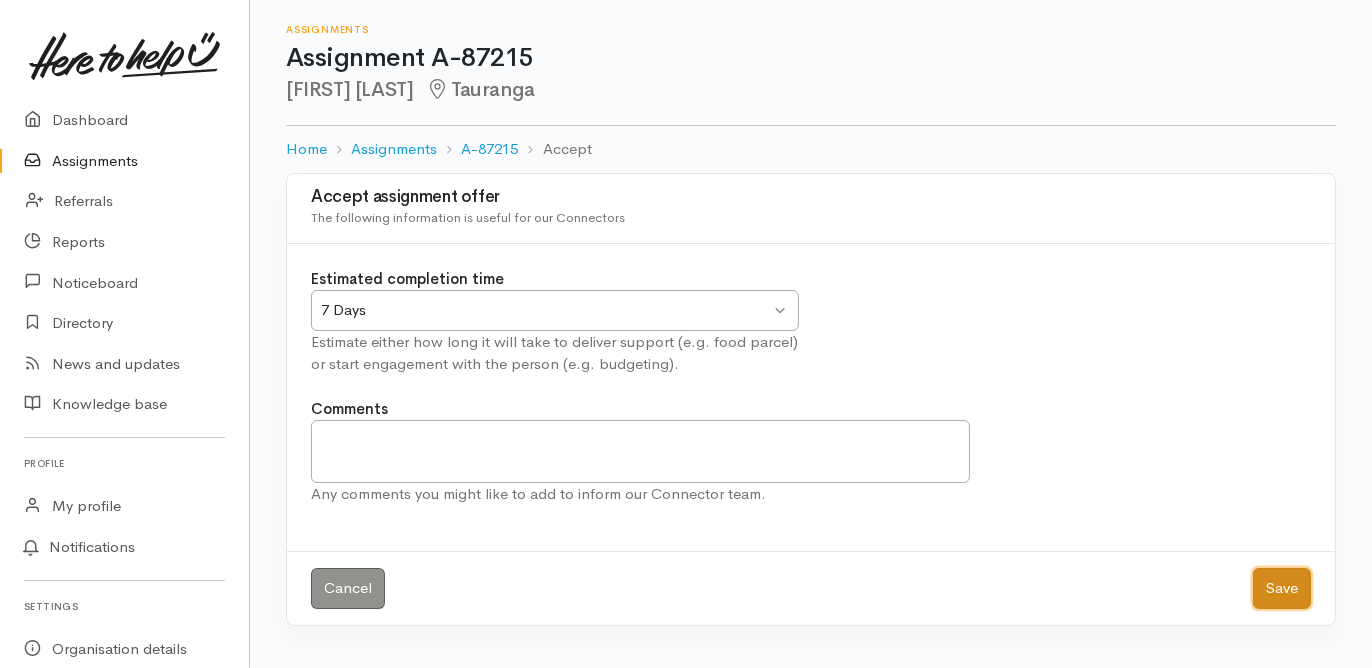 click on "Save" at bounding box center [1282, 588] 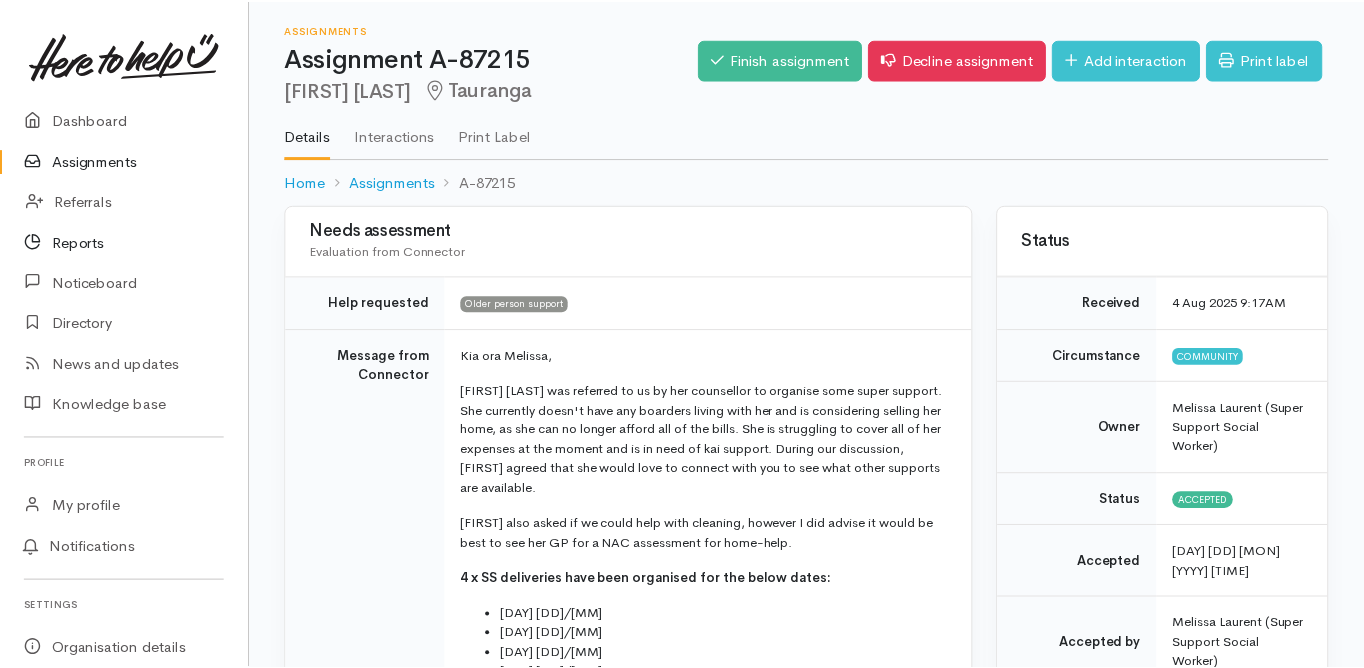 scroll, scrollTop: 0, scrollLeft: 0, axis: both 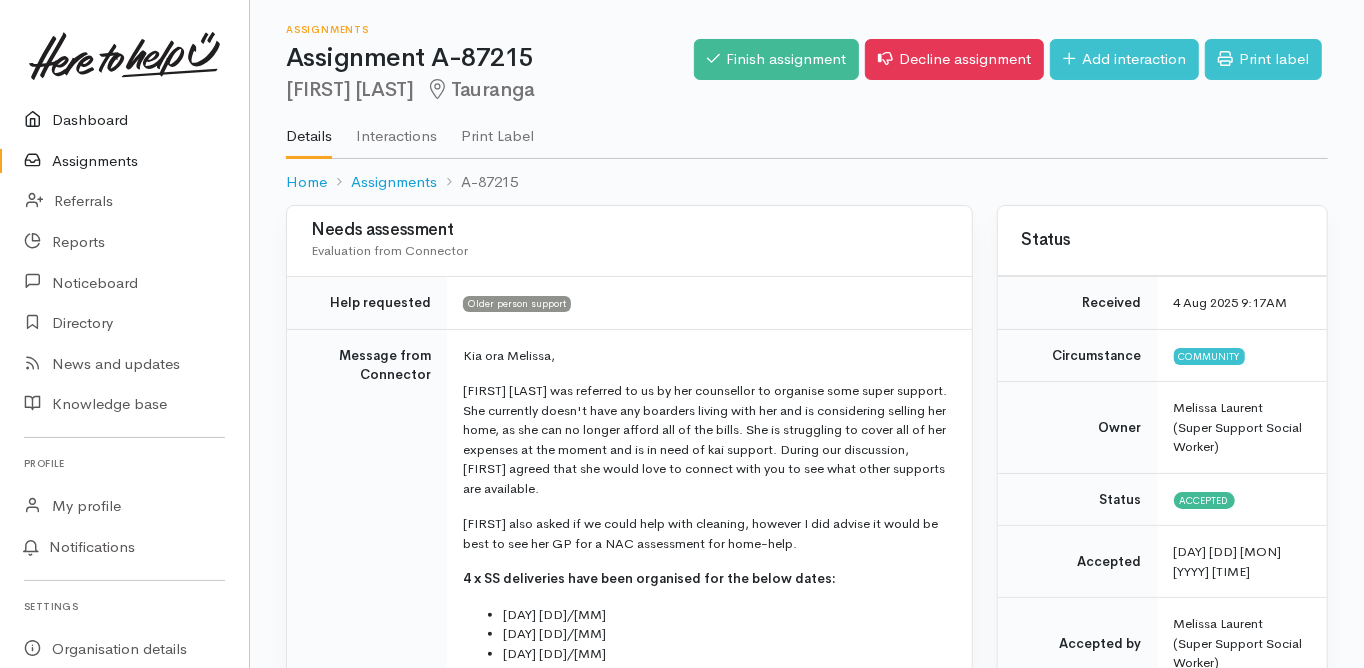 click on "Dashboard" at bounding box center (124, 120) 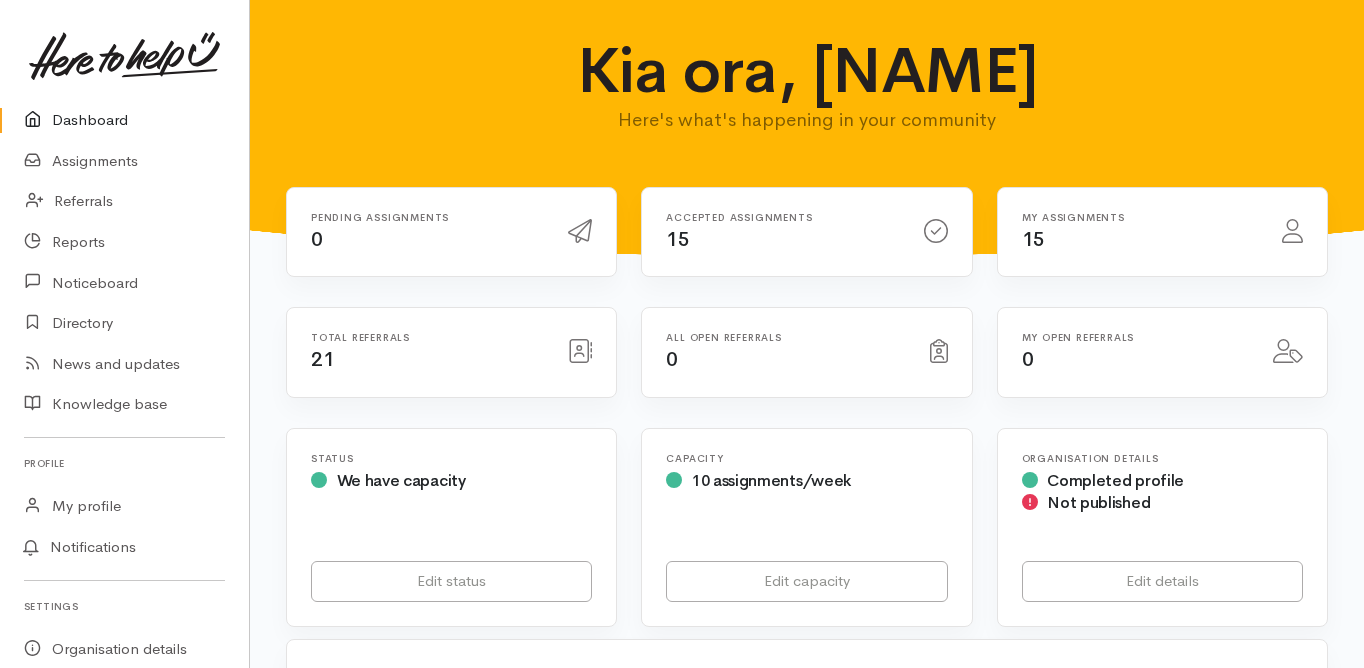 scroll, scrollTop: 0, scrollLeft: 0, axis: both 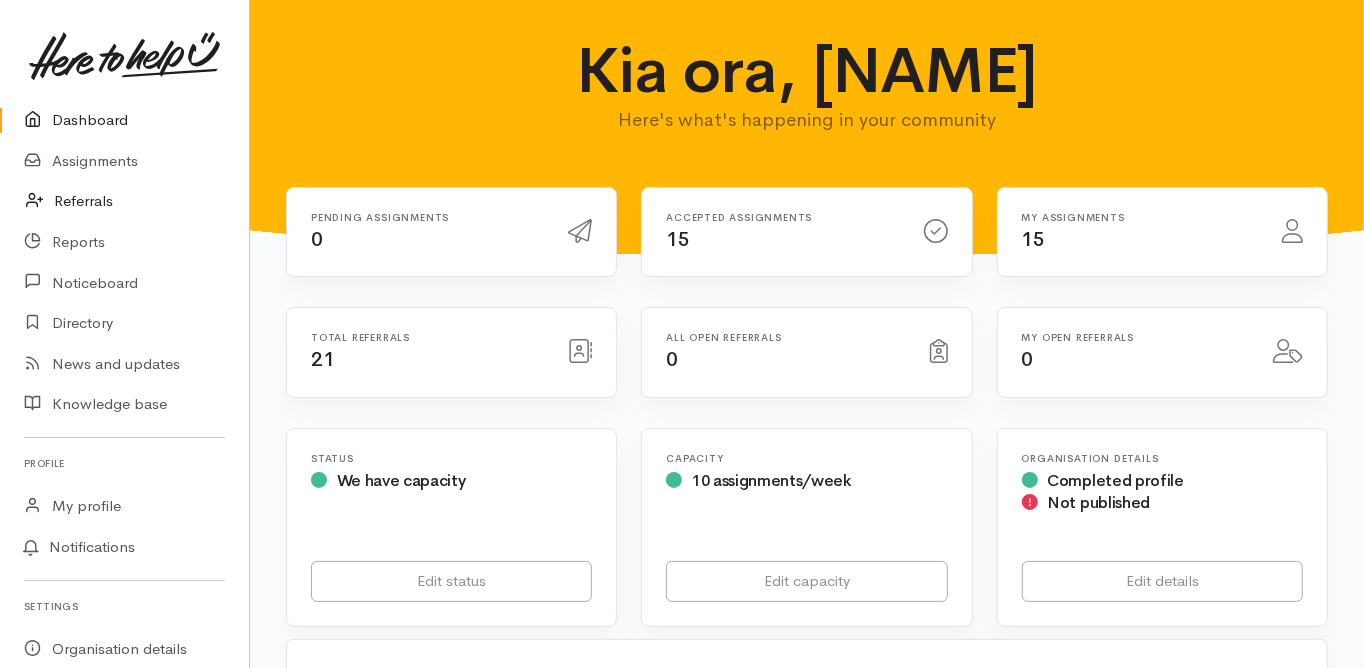 click on "Referrals" at bounding box center (124, 201) 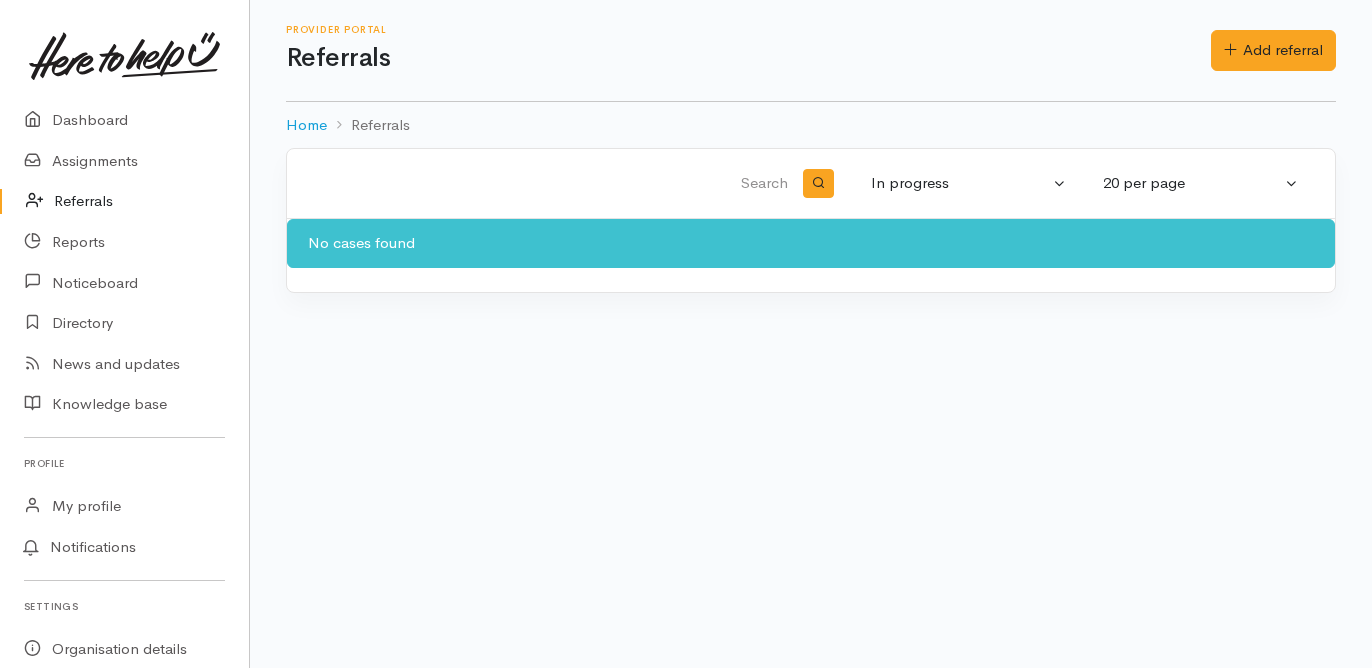 scroll, scrollTop: 0, scrollLeft: 0, axis: both 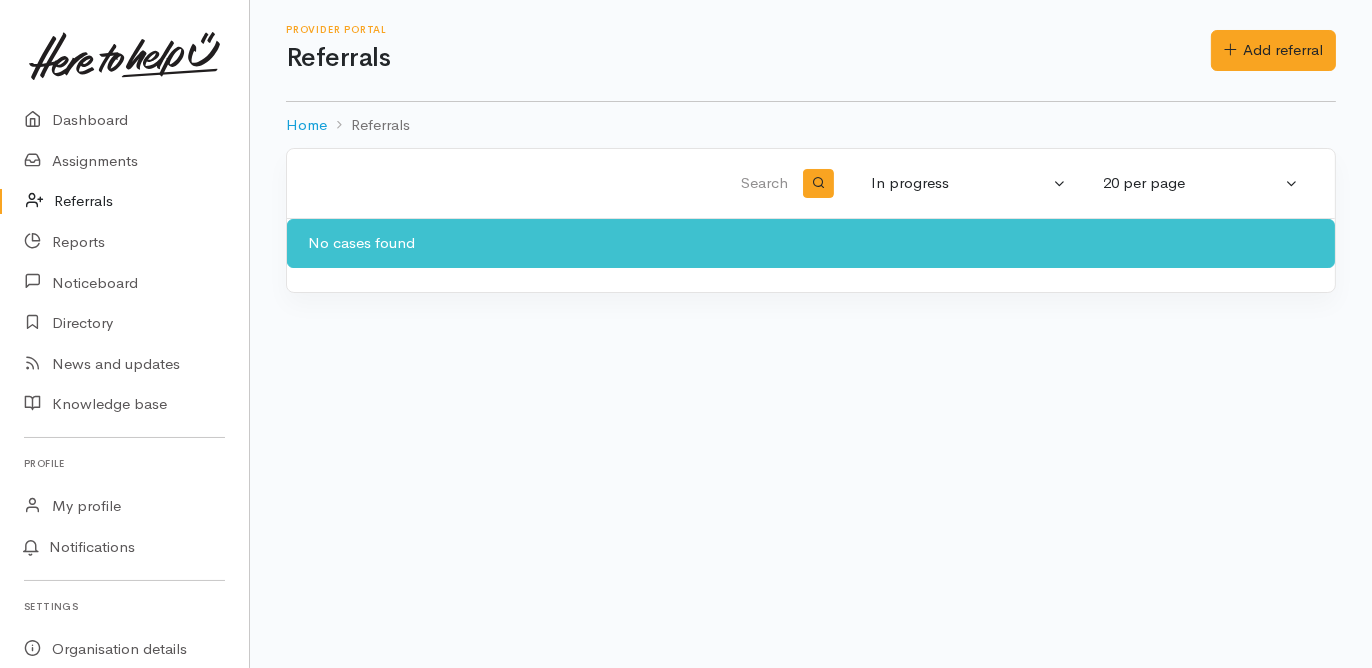 click on "Referrals" at bounding box center (124, 201) 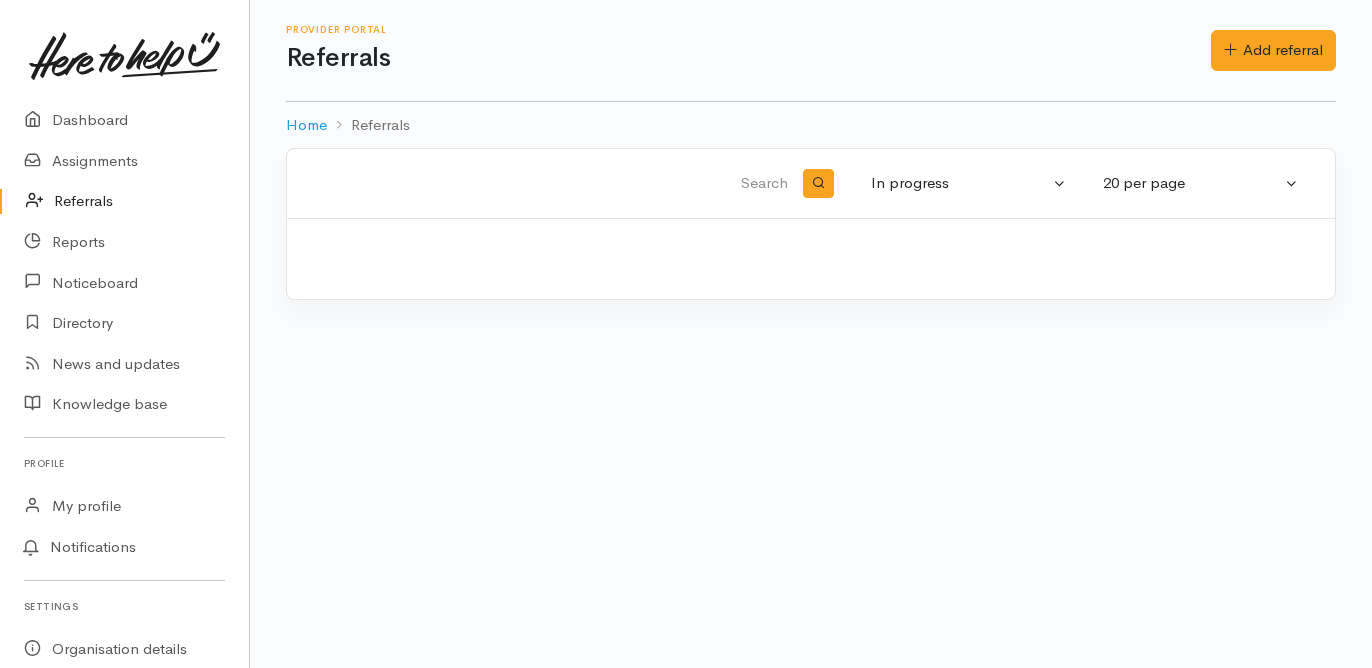 scroll, scrollTop: 0, scrollLeft: 0, axis: both 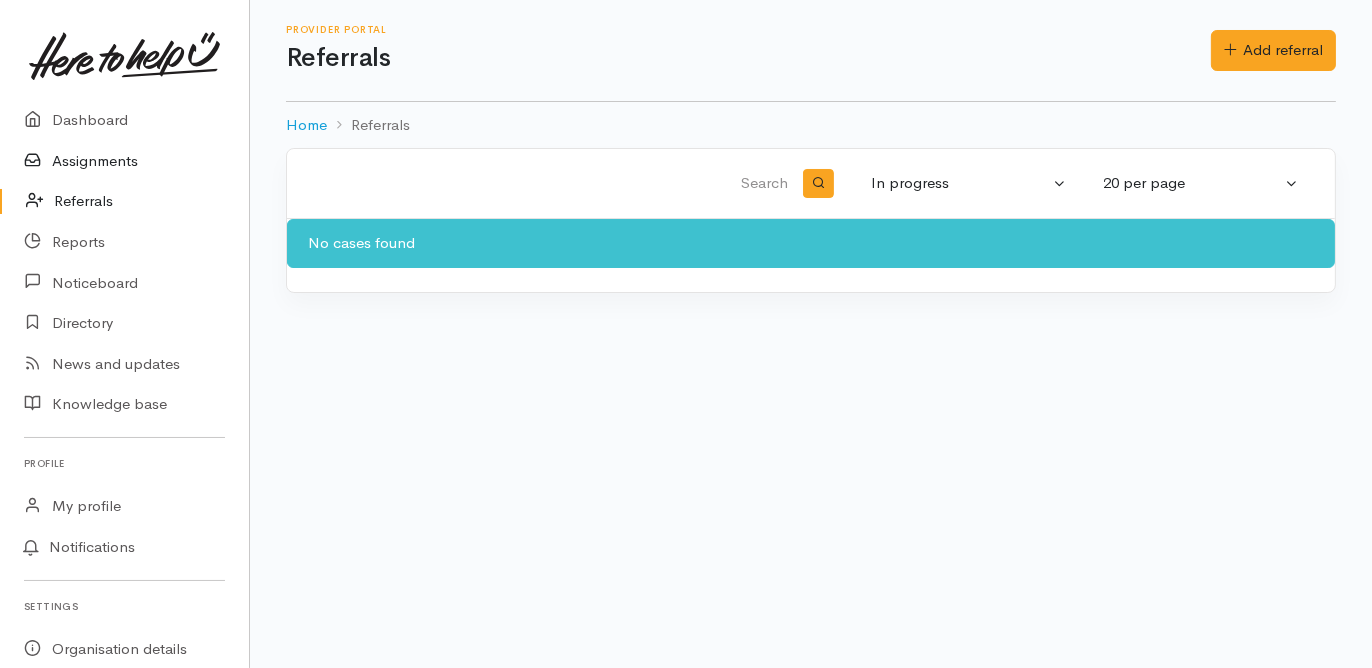 click on "Assignments" at bounding box center [124, 161] 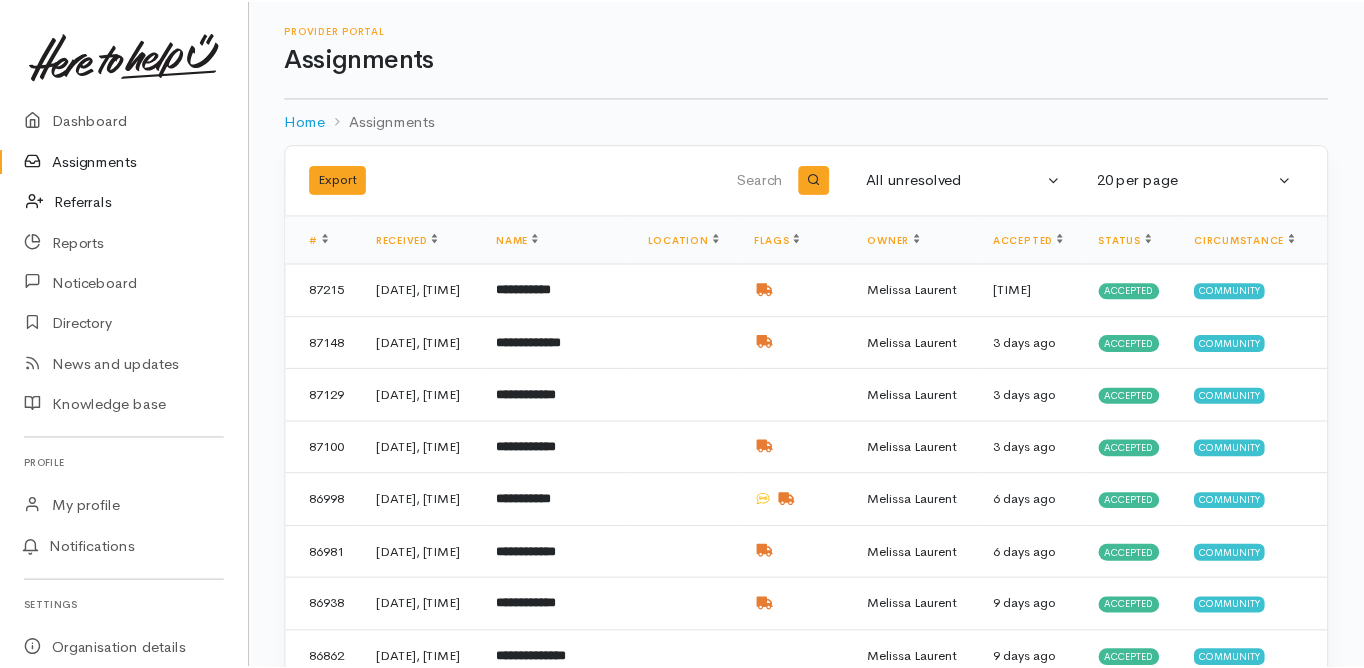 scroll, scrollTop: 0, scrollLeft: 0, axis: both 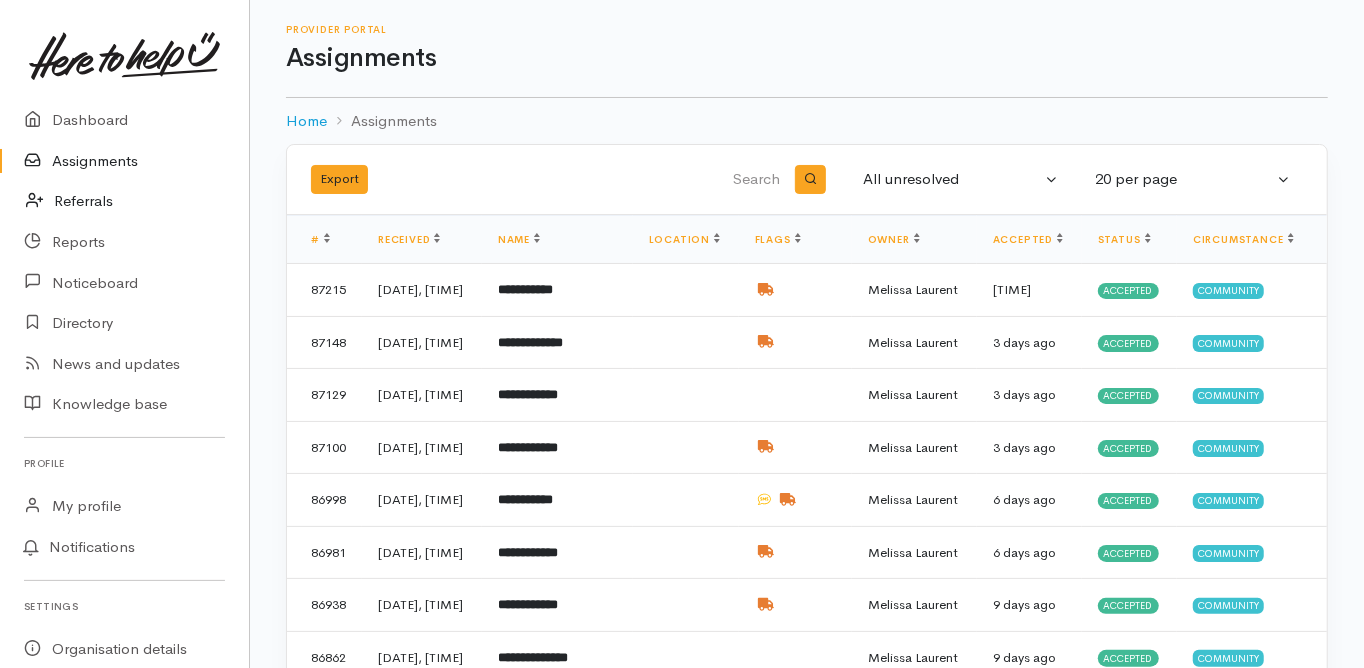 click on "Referrals" at bounding box center (124, 201) 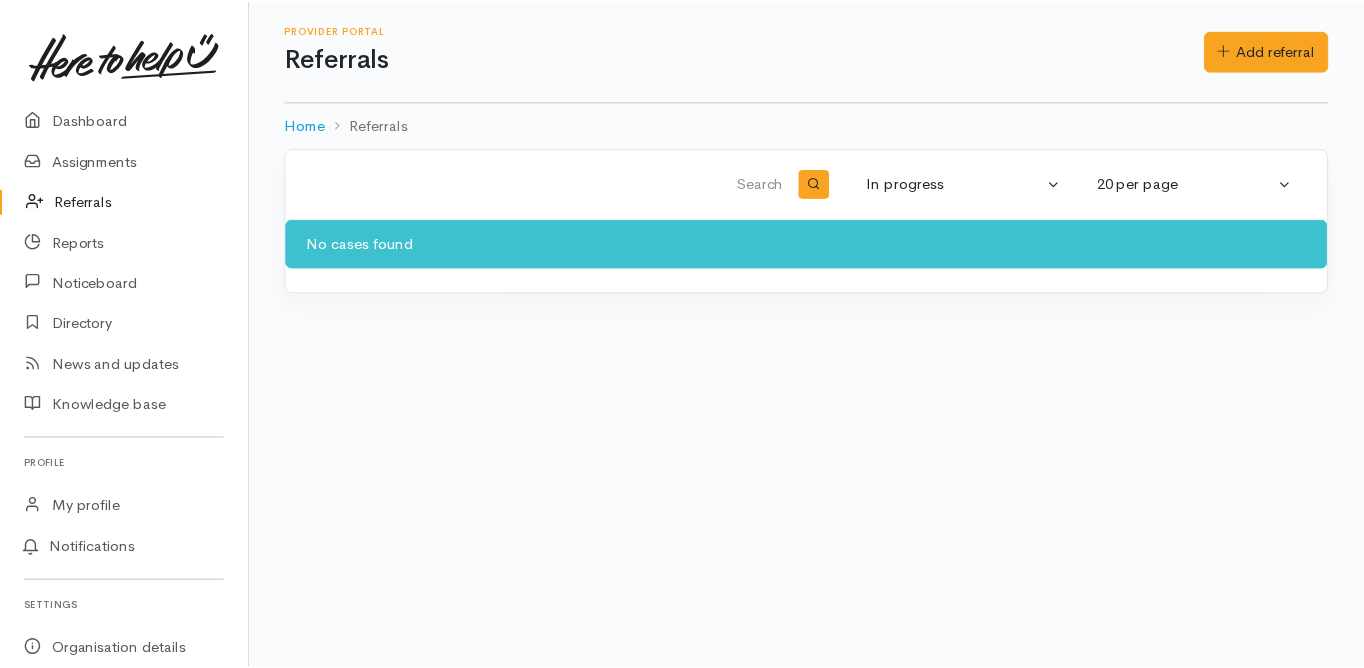 scroll, scrollTop: 0, scrollLeft: 0, axis: both 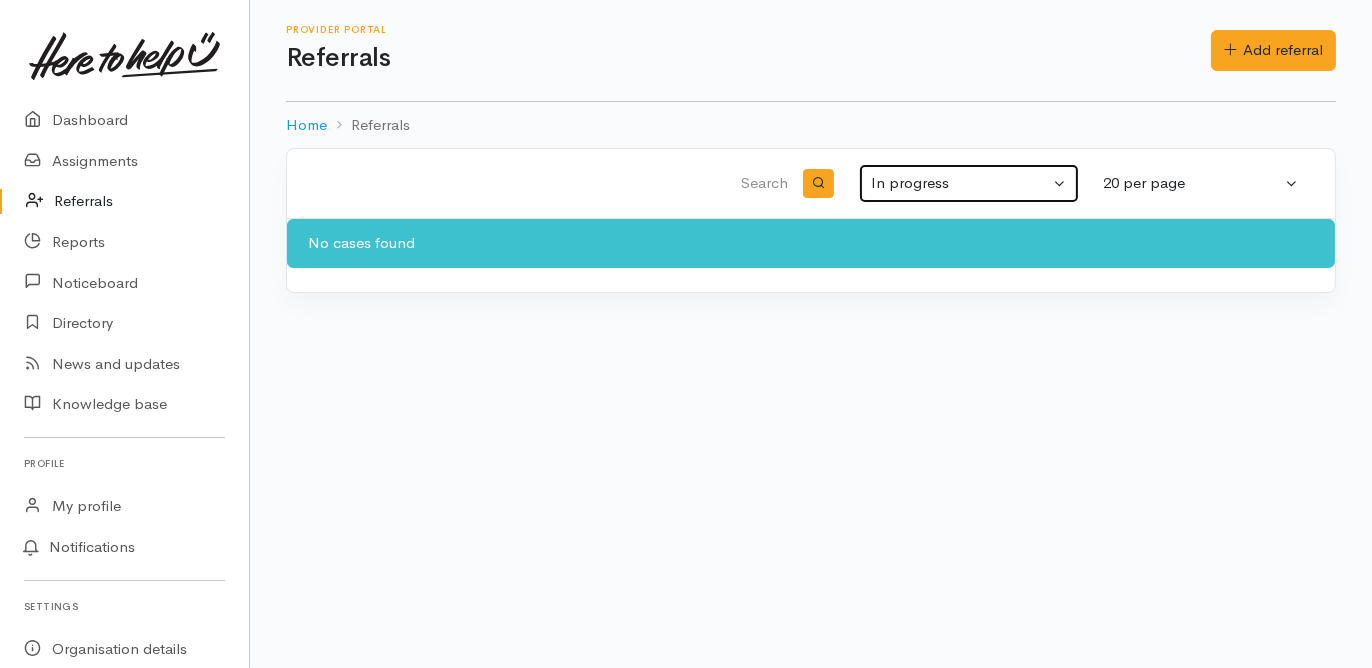 click on "In progress" at bounding box center (960, 183) 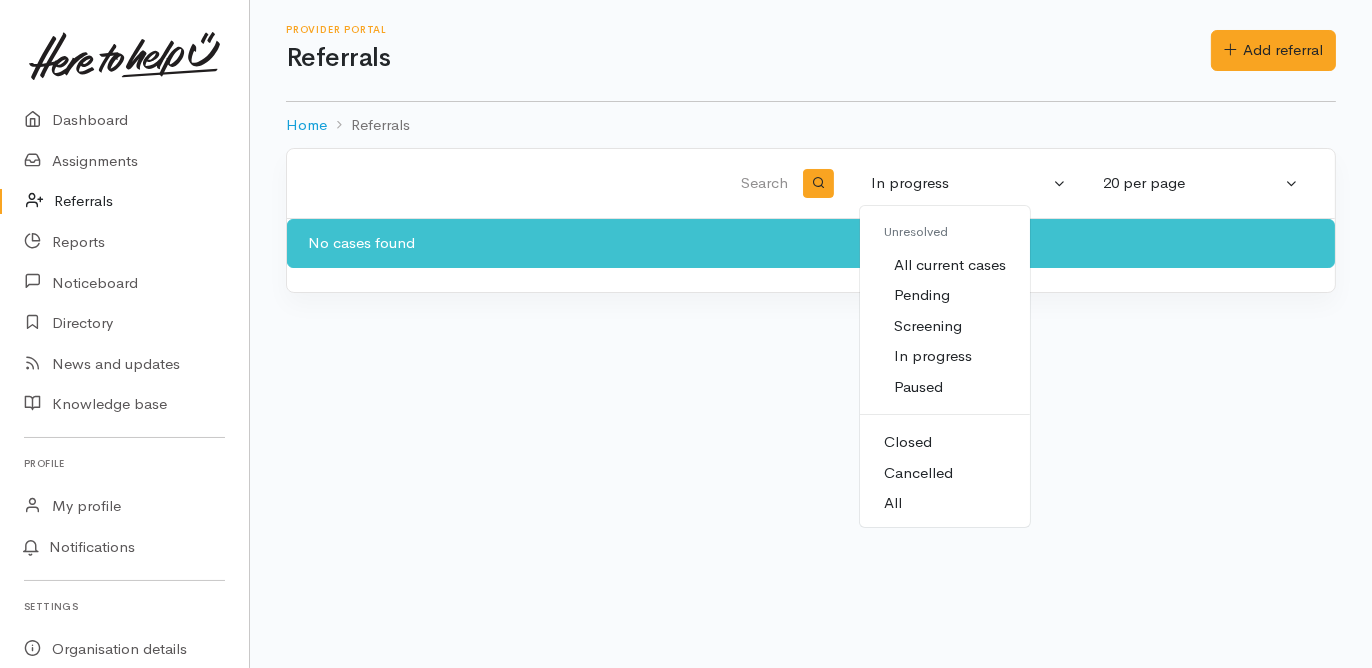 click on "All" at bounding box center [945, 503] 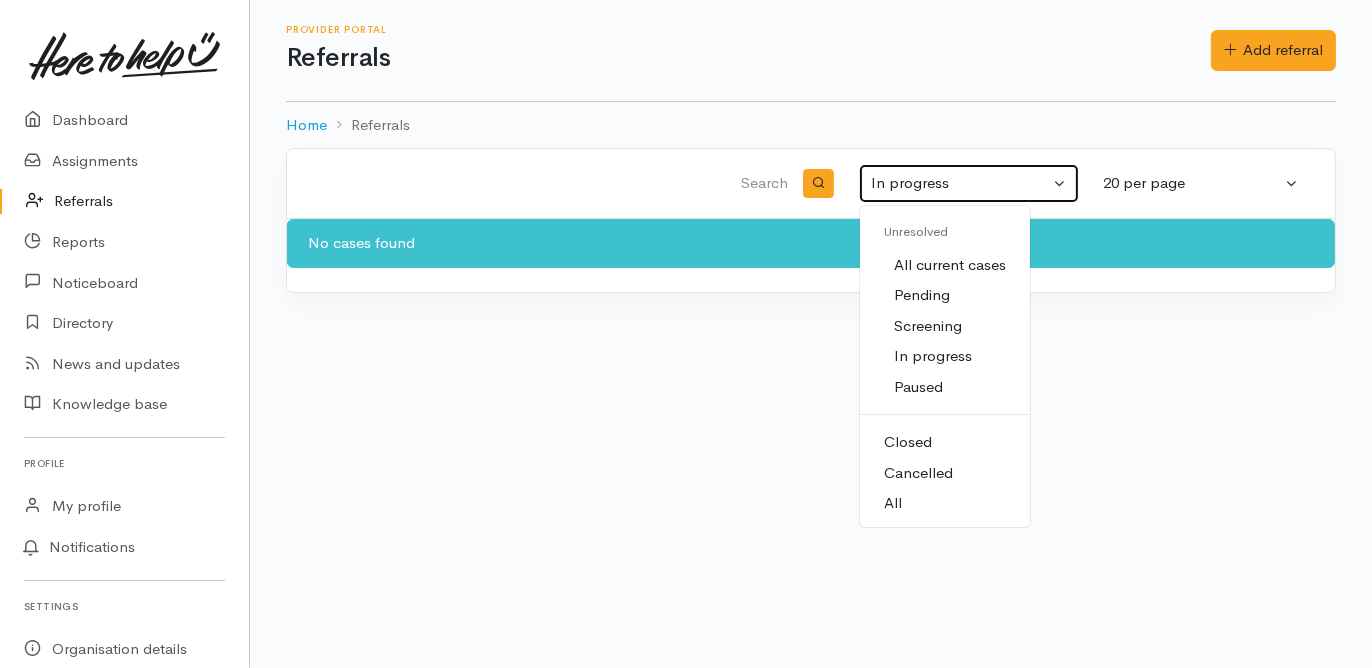 select on "All" 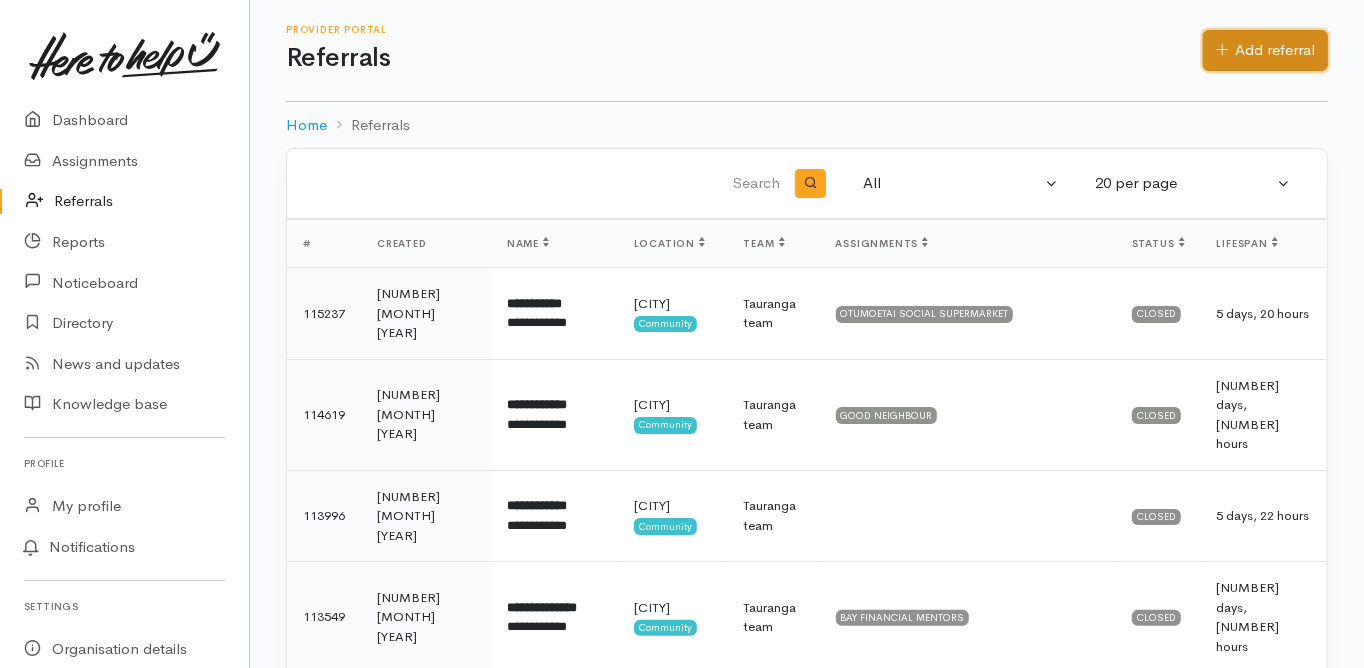 click on "Add referral" at bounding box center (1265, 50) 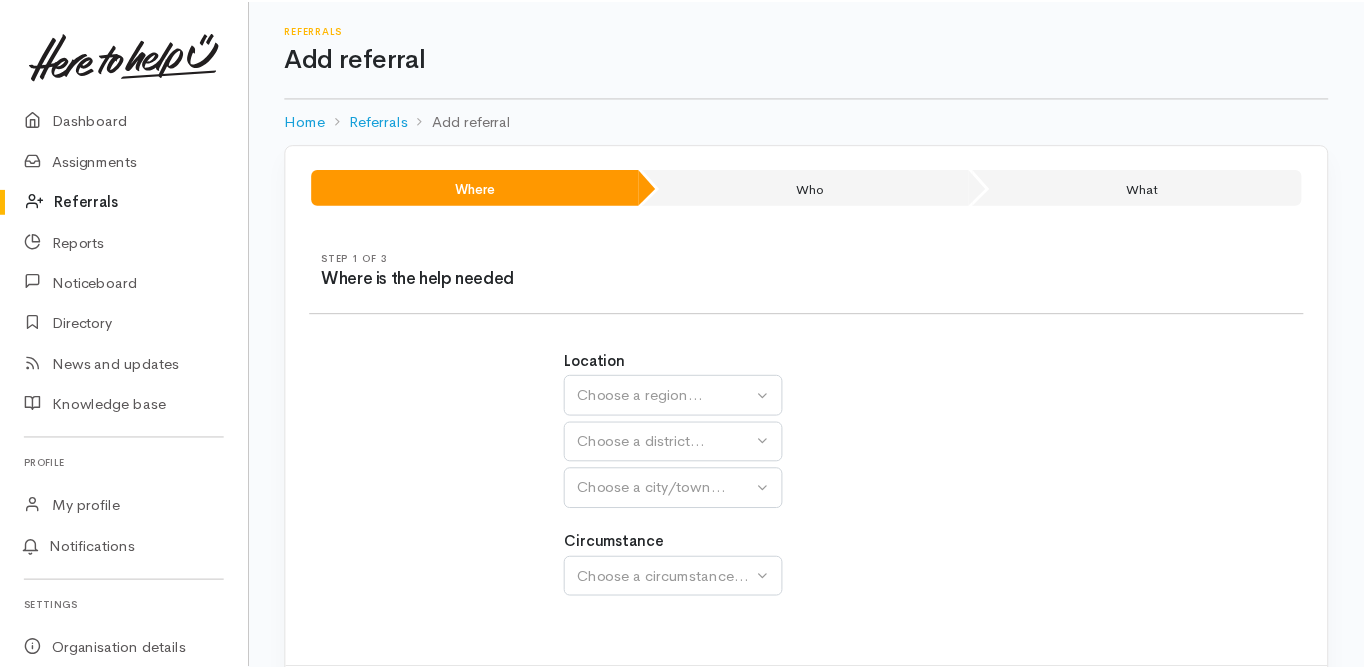 scroll, scrollTop: 0, scrollLeft: 0, axis: both 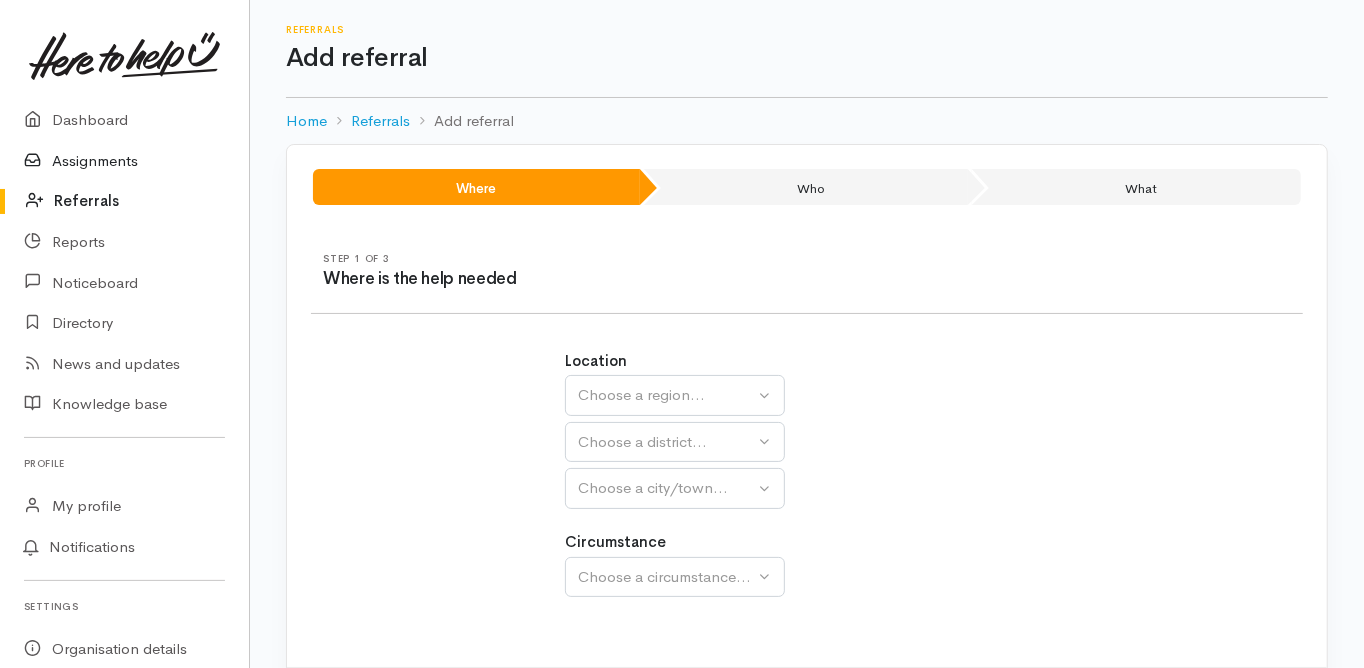 click on "Assignments" at bounding box center [124, 161] 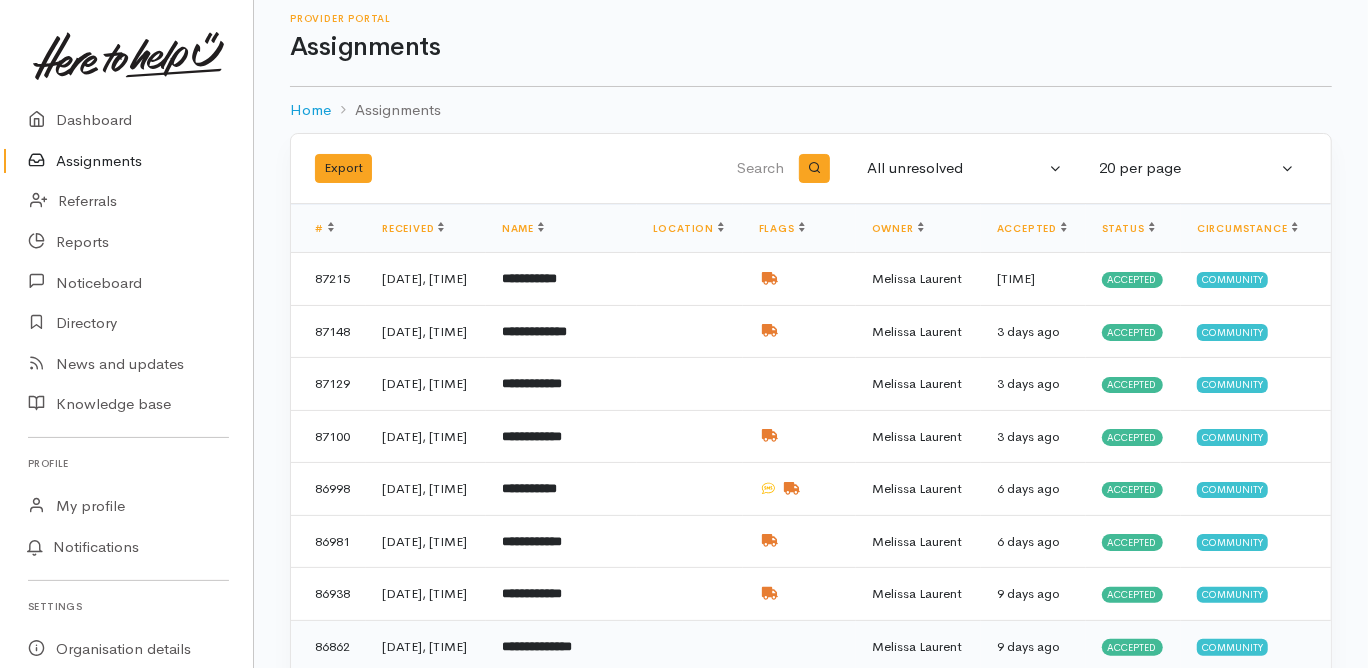 scroll, scrollTop: 0, scrollLeft: 0, axis: both 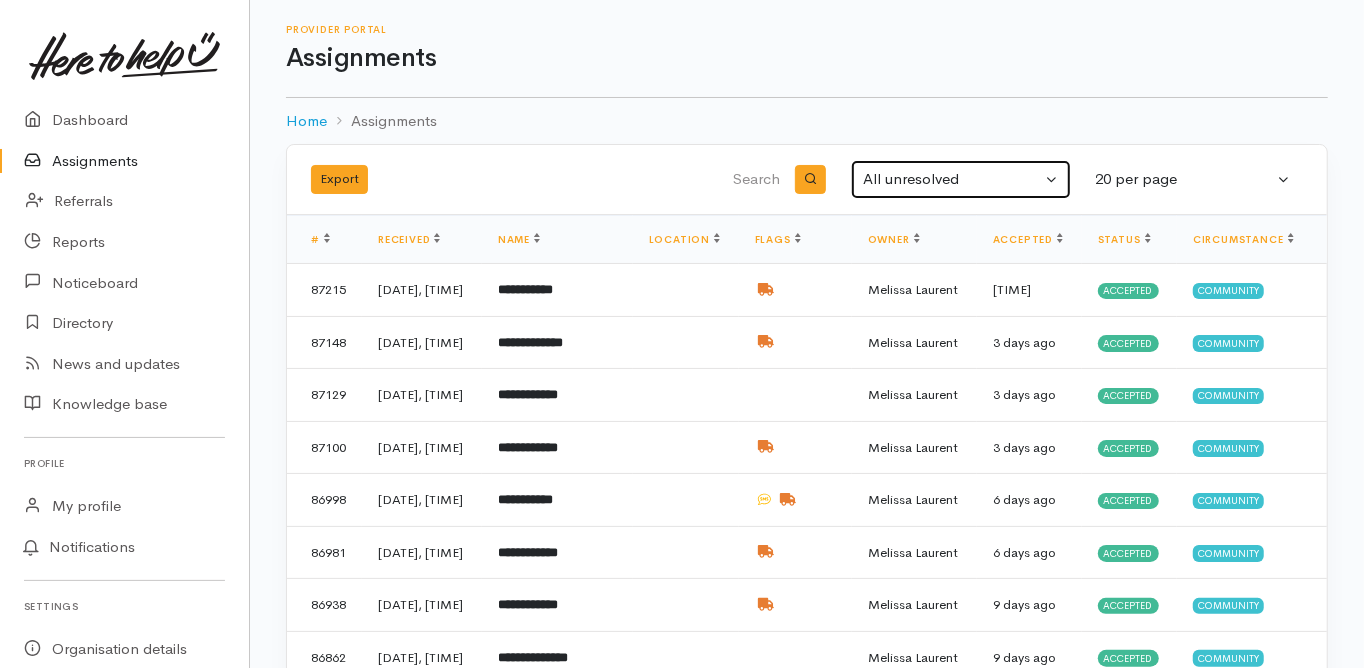 click on "All unresolved" at bounding box center (952, 179) 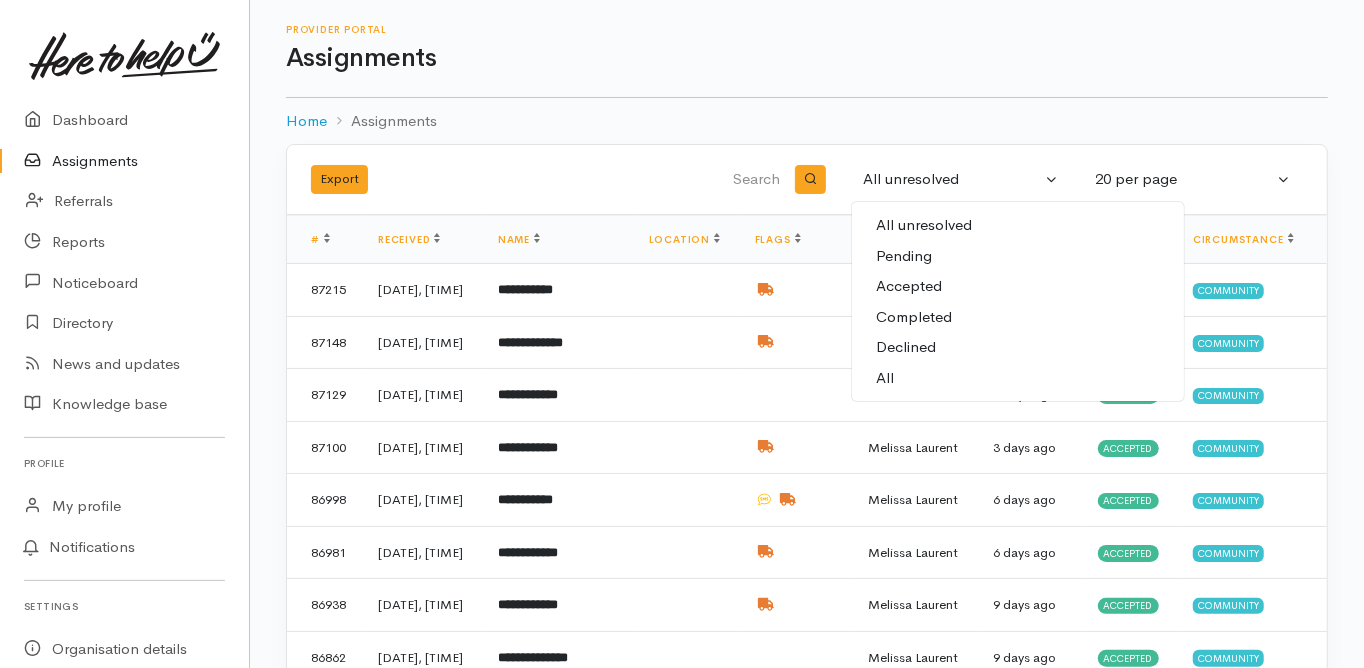 click on "All" at bounding box center [1018, 378] 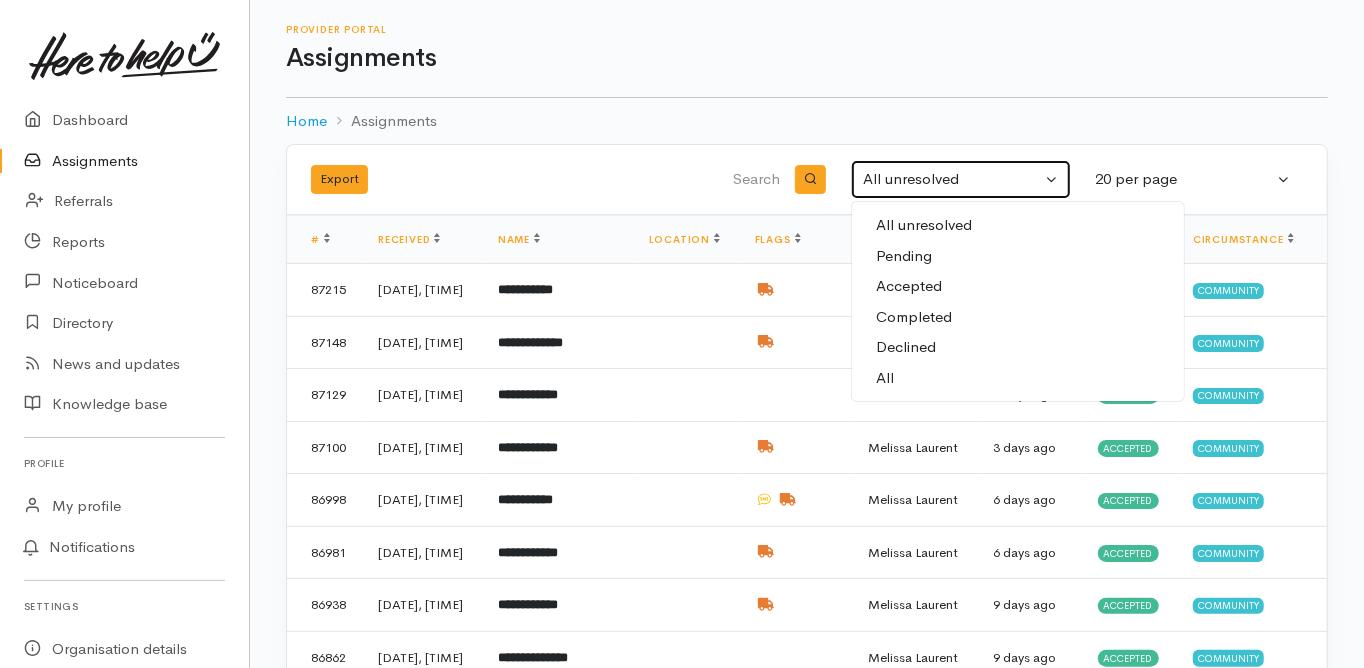 select on "All" 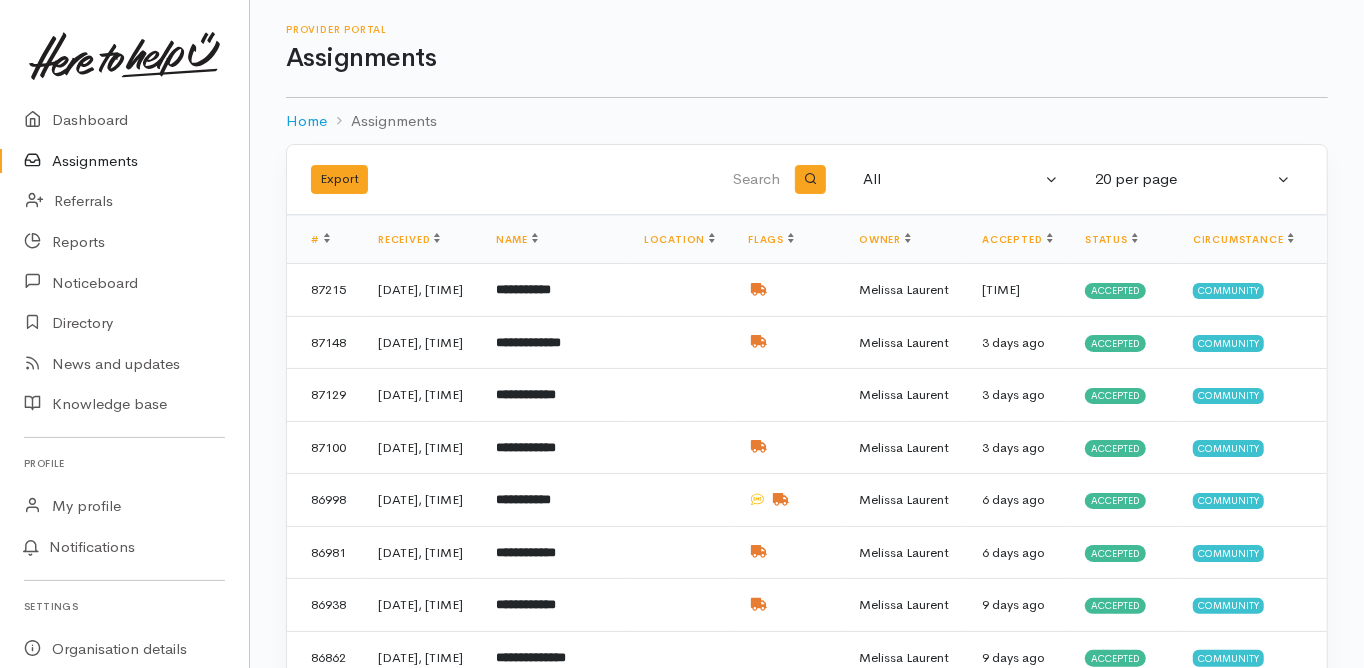 click at bounding box center [682, 180] 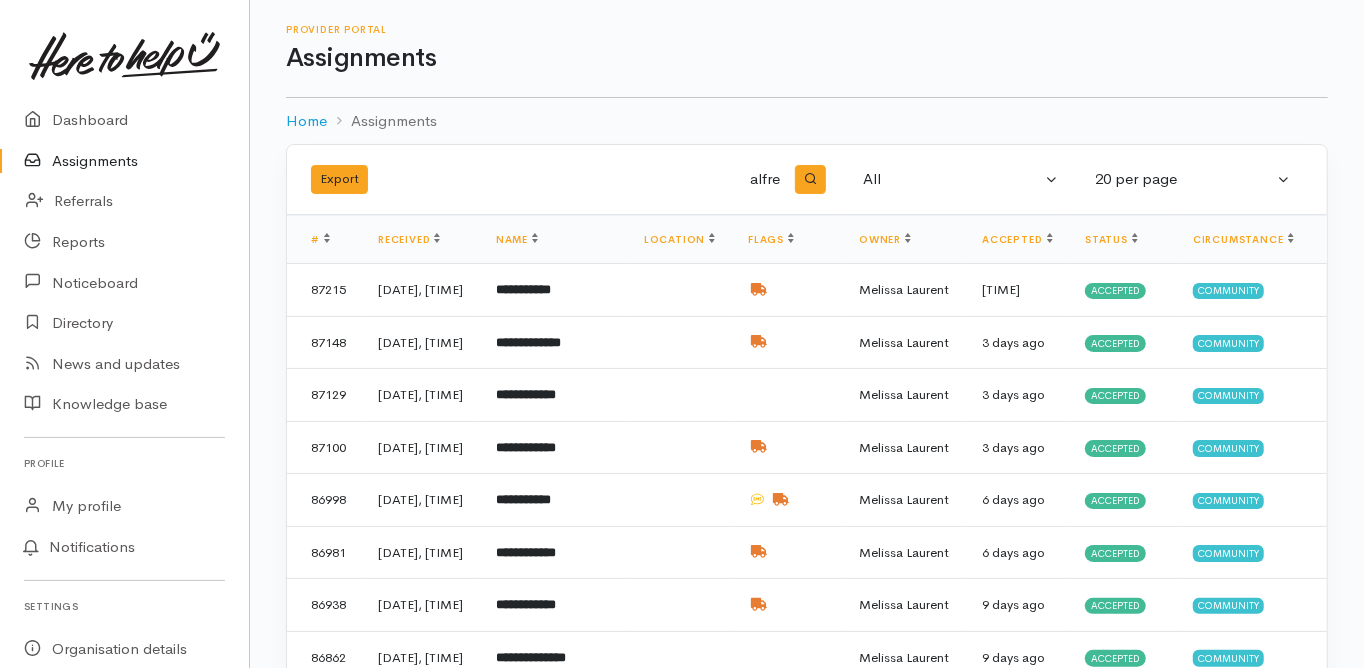 type on "alfre" 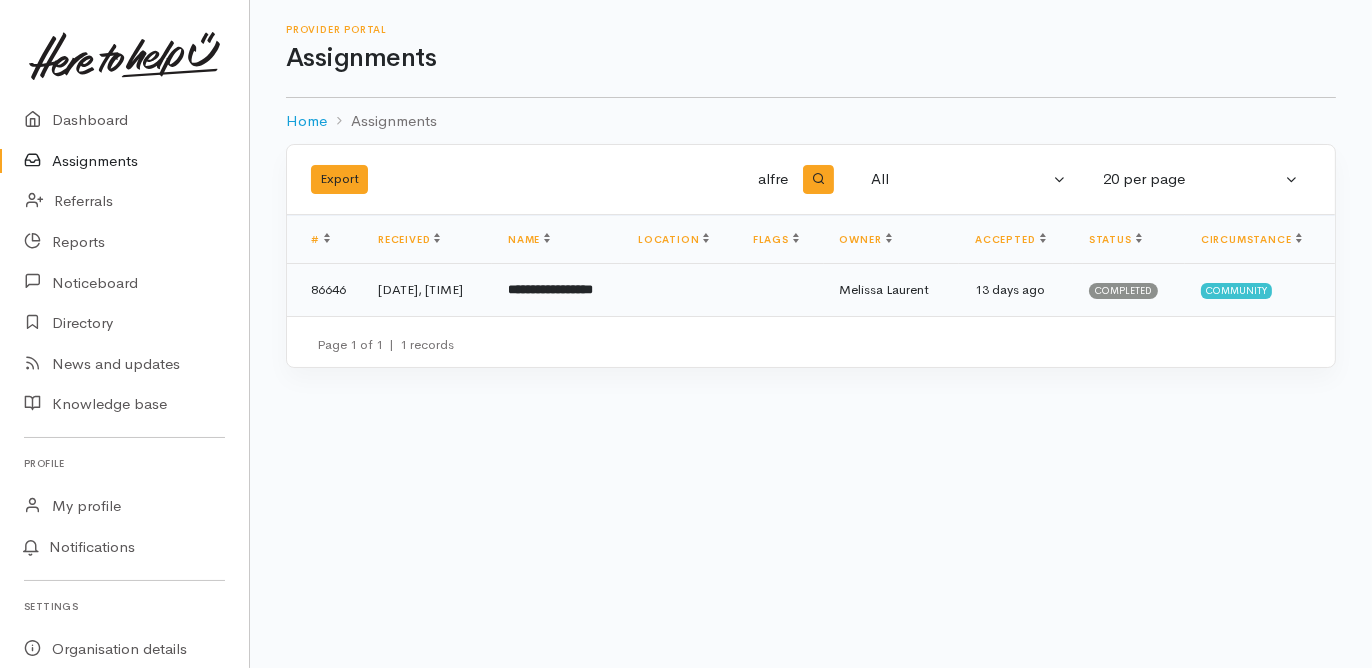 click on "**********" at bounding box center [550, 289] 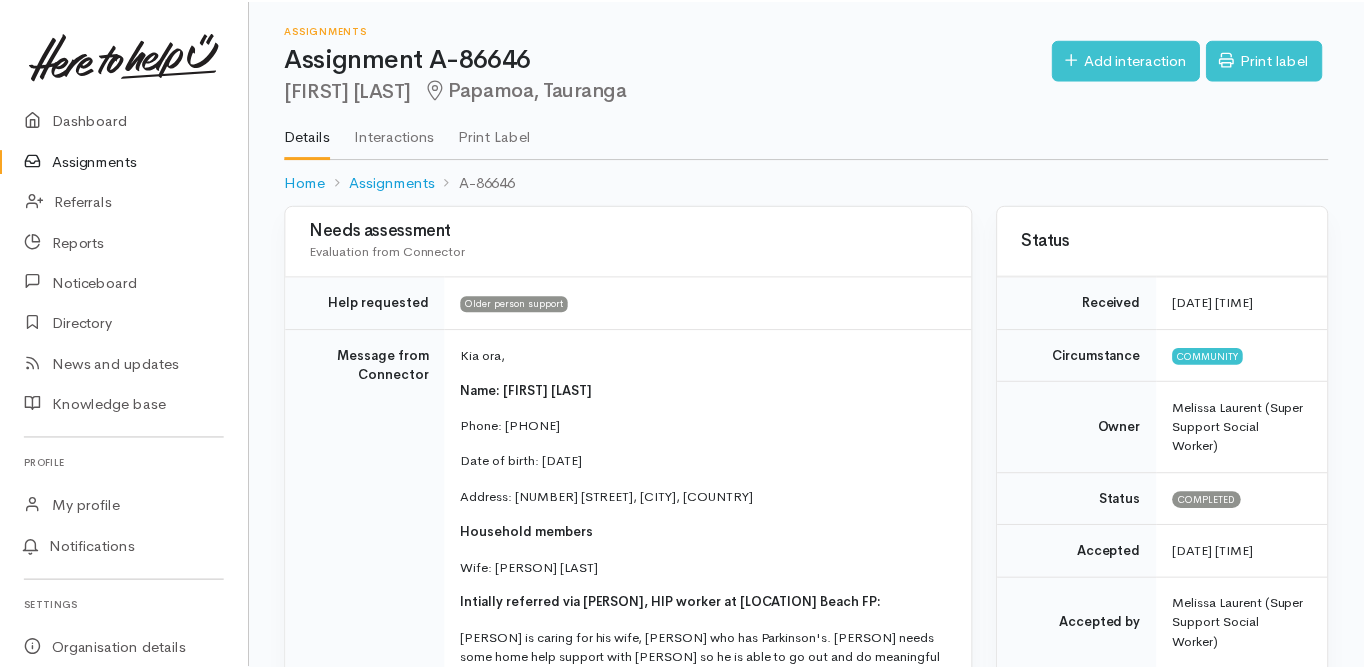 scroll, scrollTop: 0, scrollLeft: 0, axis: both 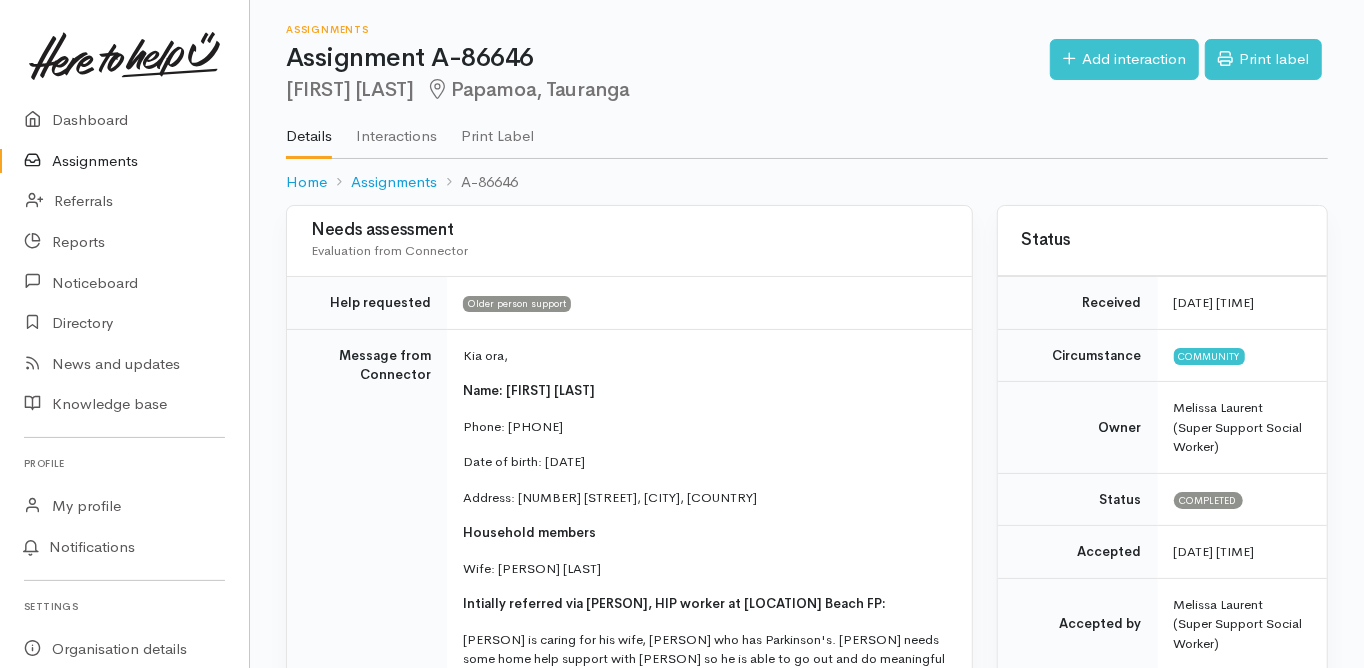 drag, startPoint x: 585, startPoint y: 421, endPoint x: 508, endPoint y: 426, distance: 77.16217 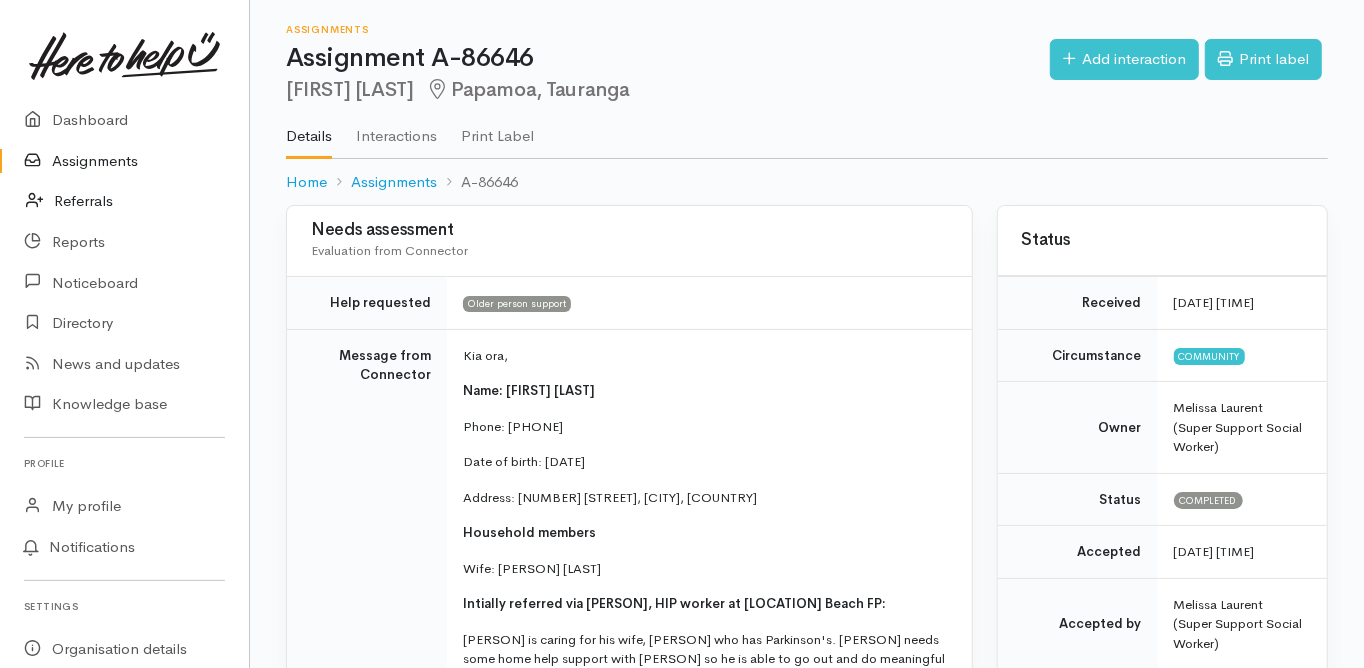 click on "Referrals" at bounding box center [124, 201] 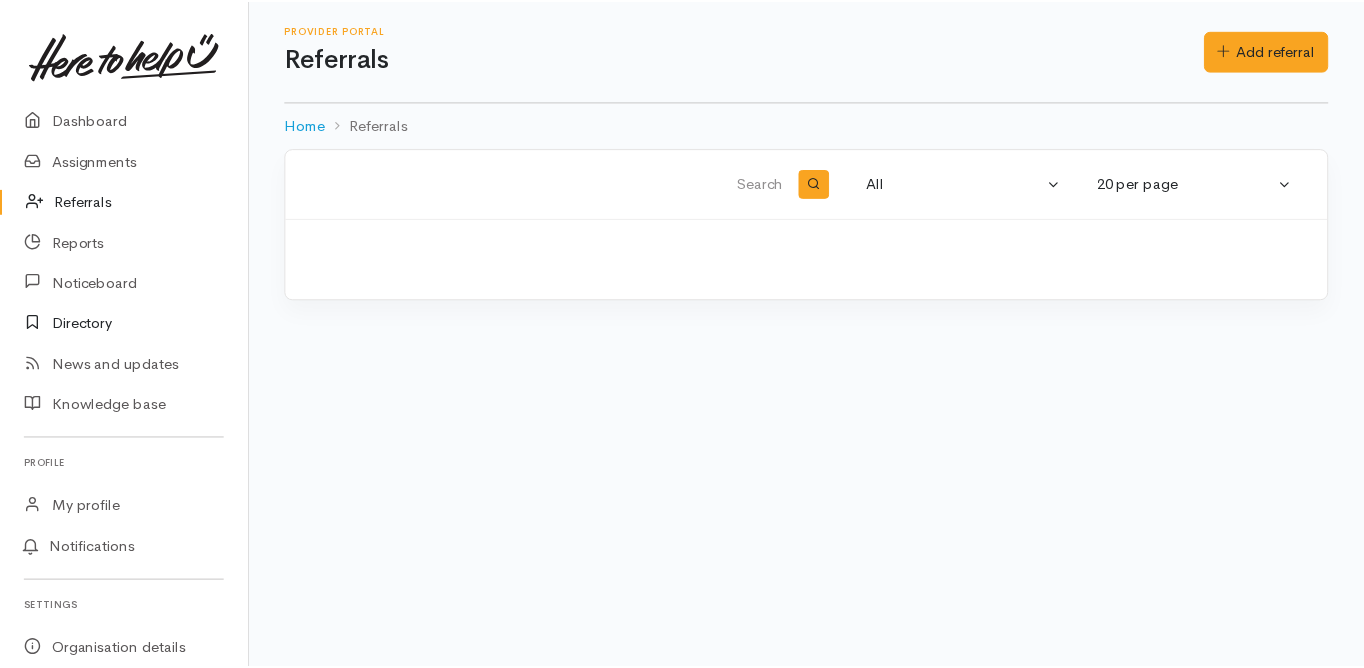 scroll, scrollTop: 0, scrollLeft: 0, axis: both 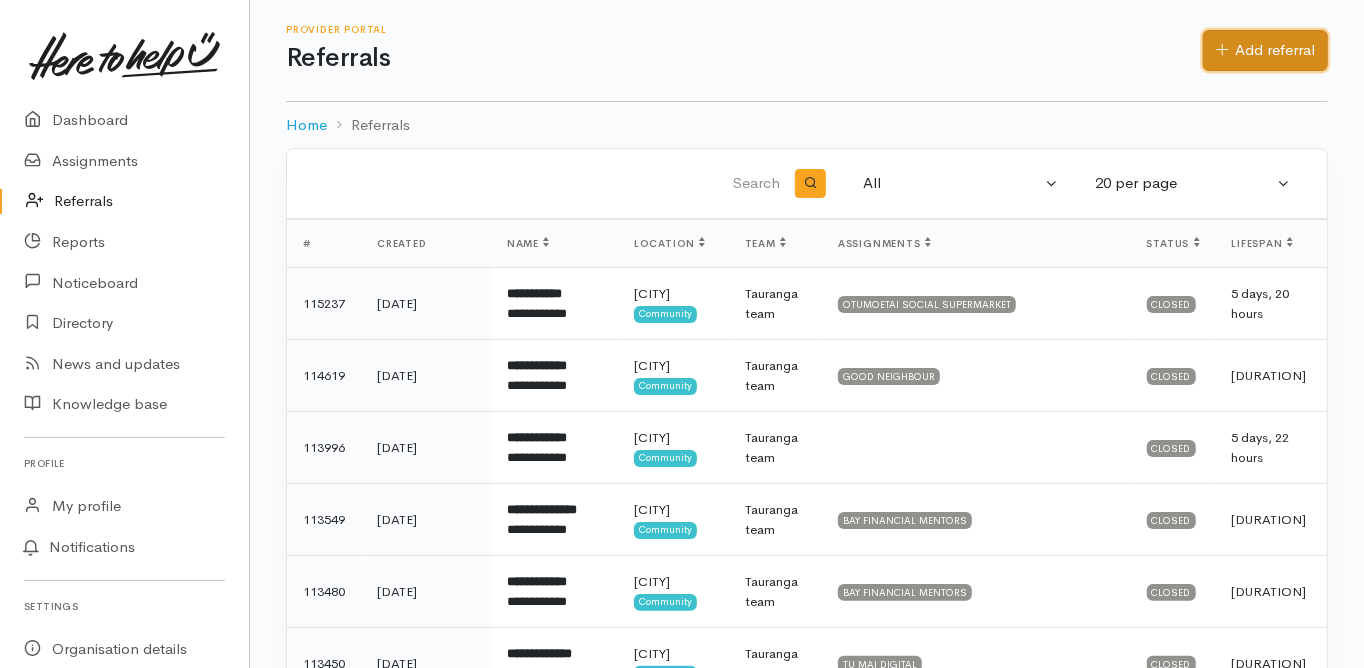 click on "Add referral" at bounding box center (1265, 50) 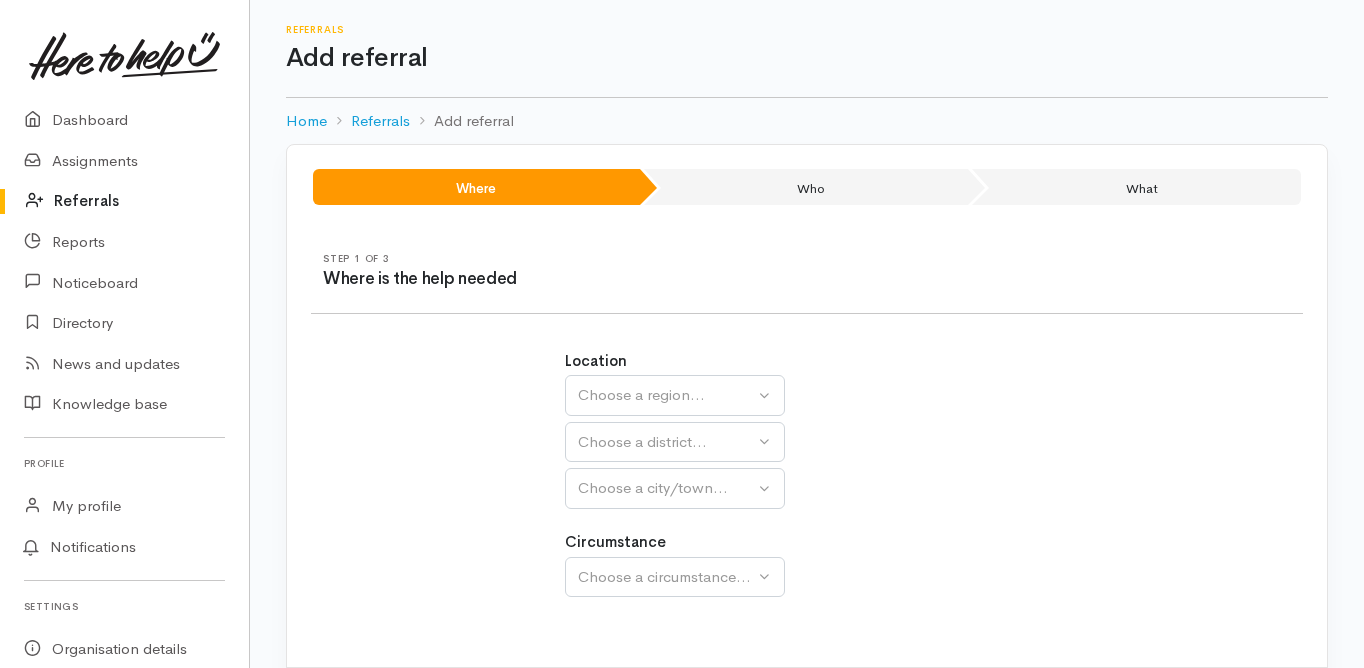scroll, scrollTop: 0, scrollLeft: 0, axis: both 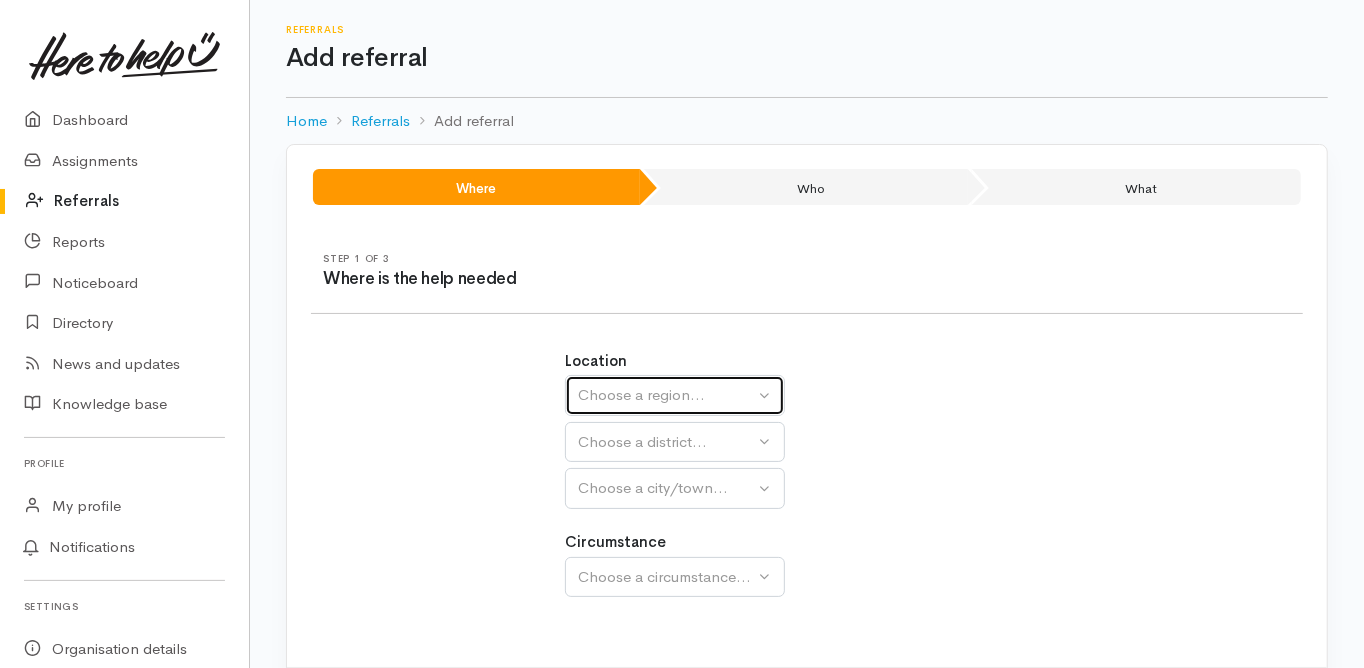click on "Choose a region..." at bounding box center (666, 395) 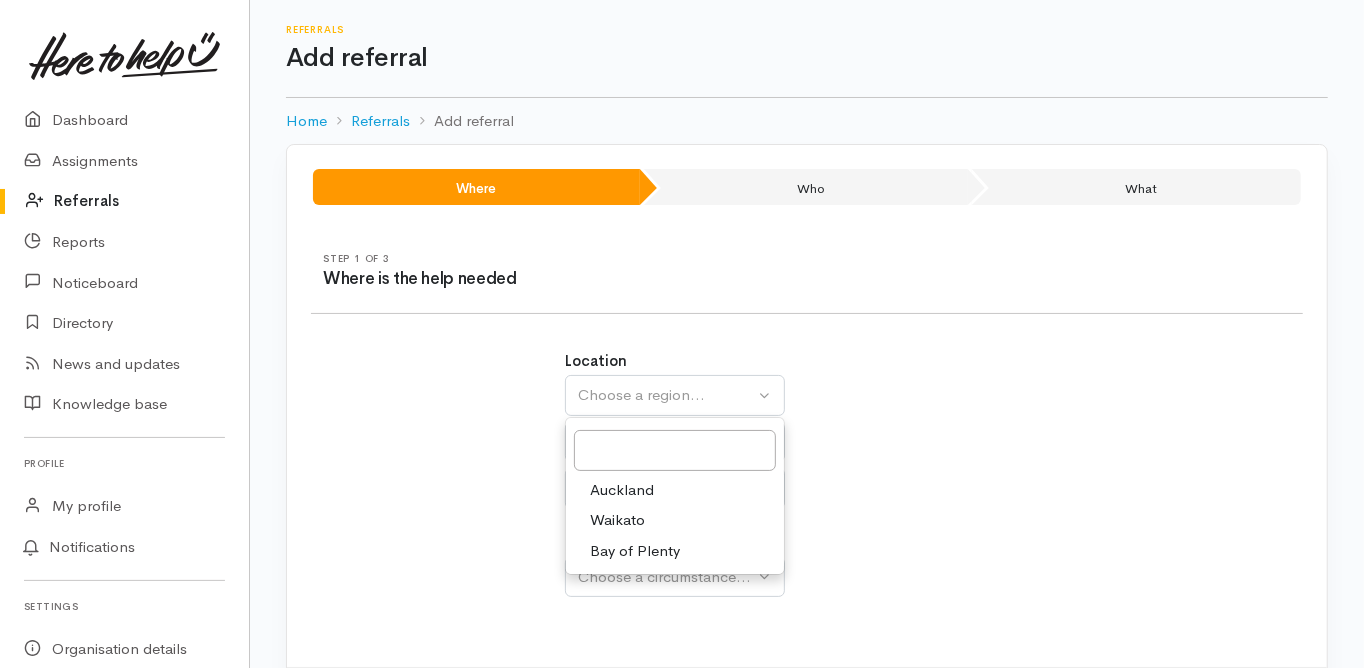 click on "Bay of Plenty" at bounding box center (635, 551) 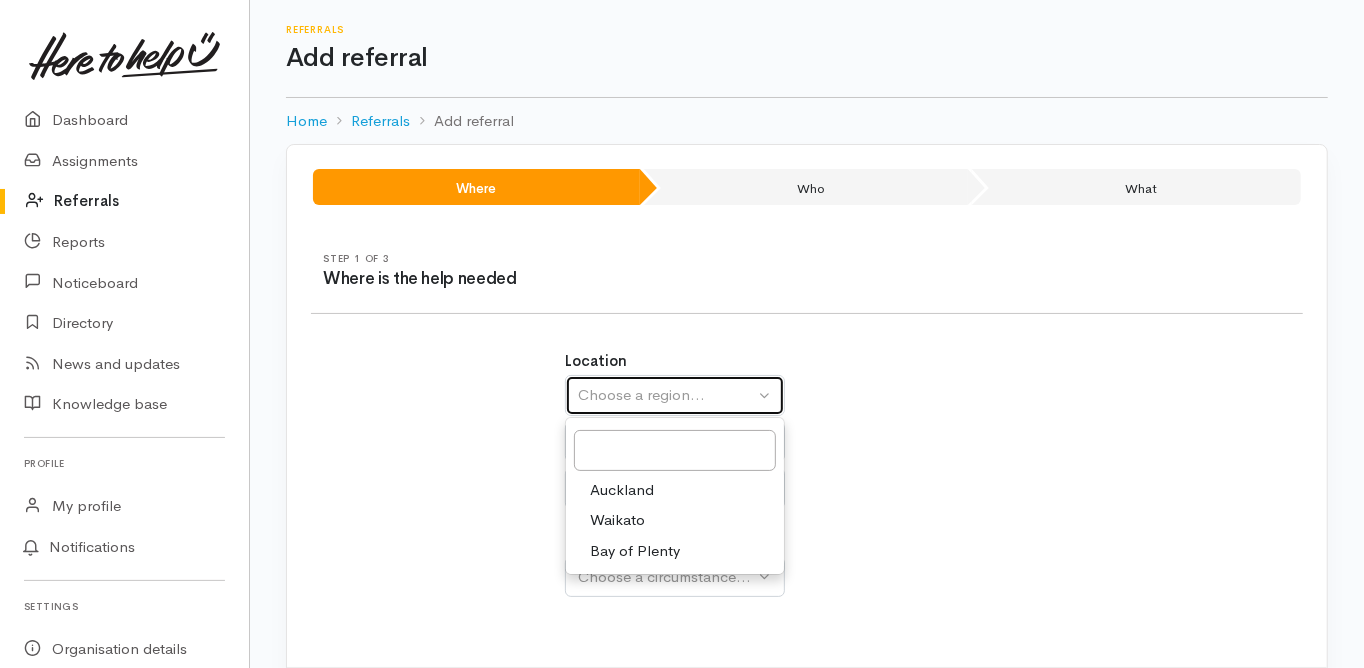 select on "4" 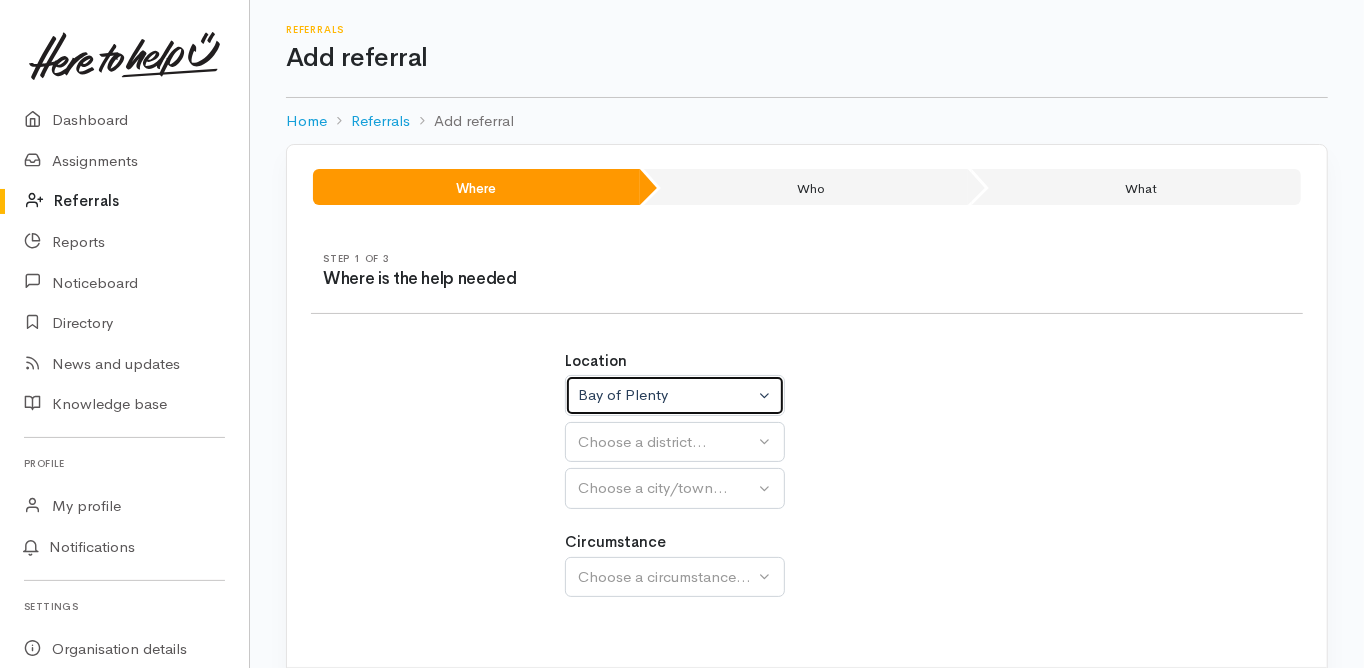 select 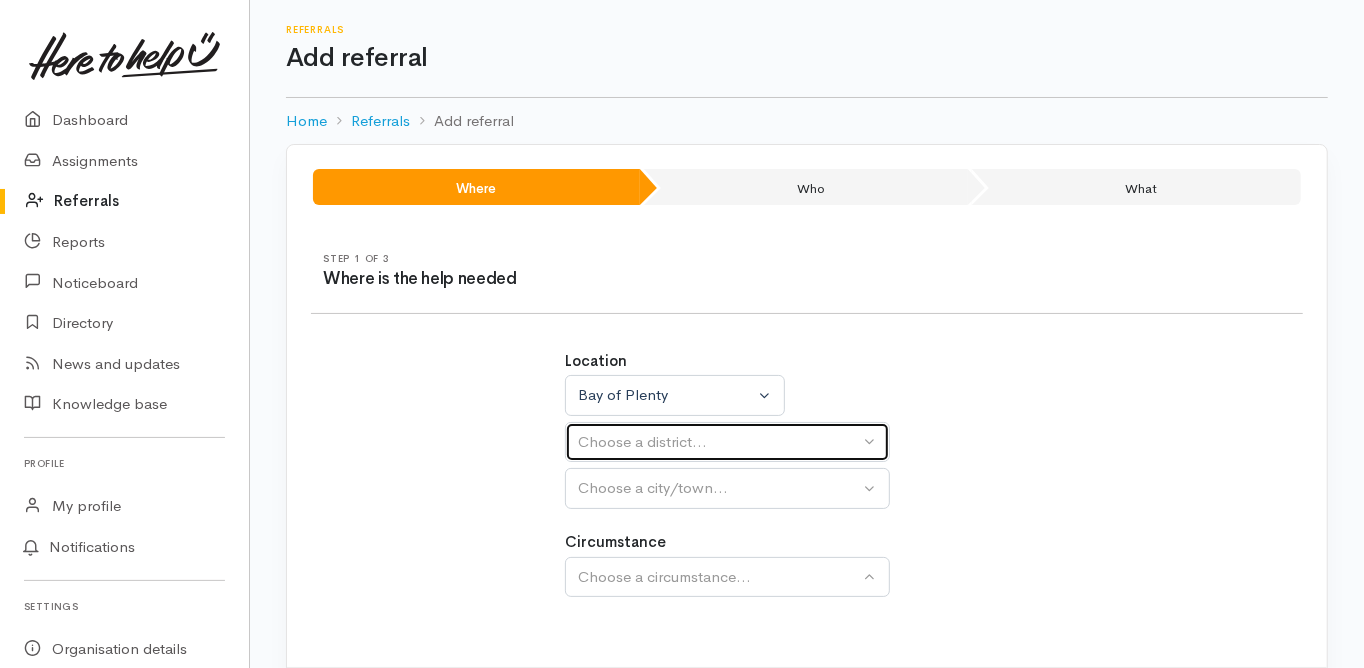 click on "Choose a district..." at bounding box center [718, 442] 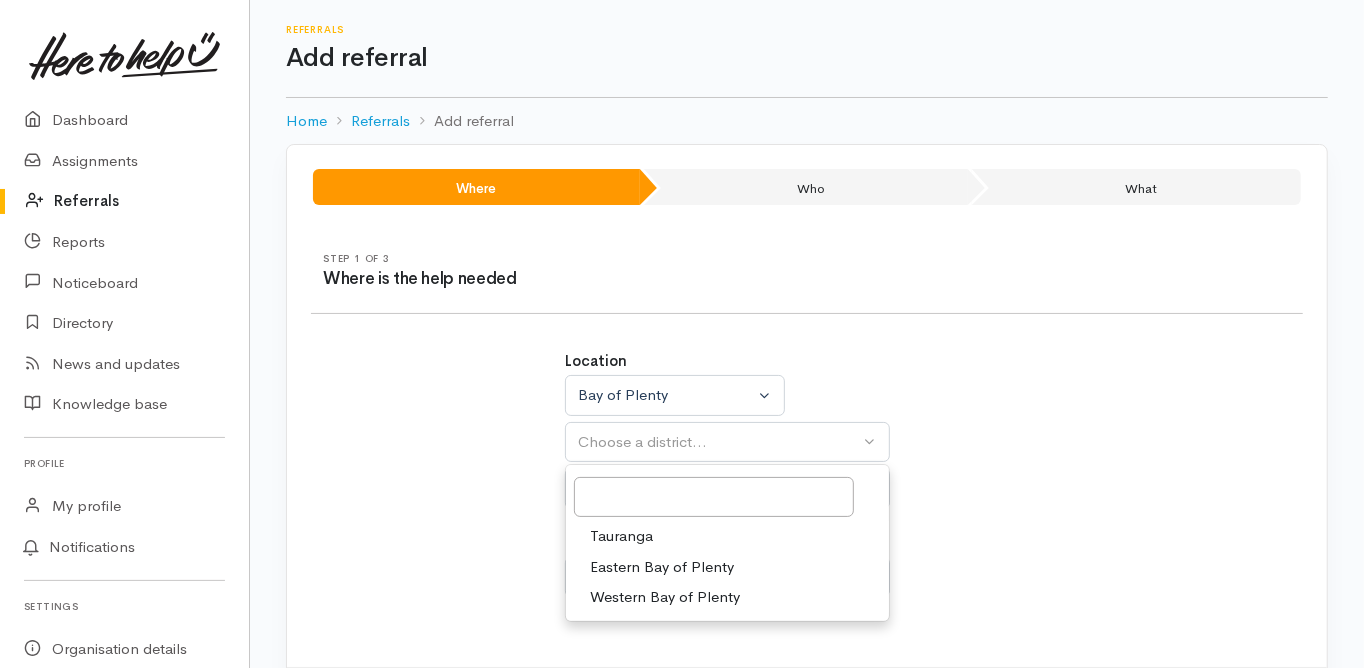 click on "Tauranga" at bounding box center (621, 536) 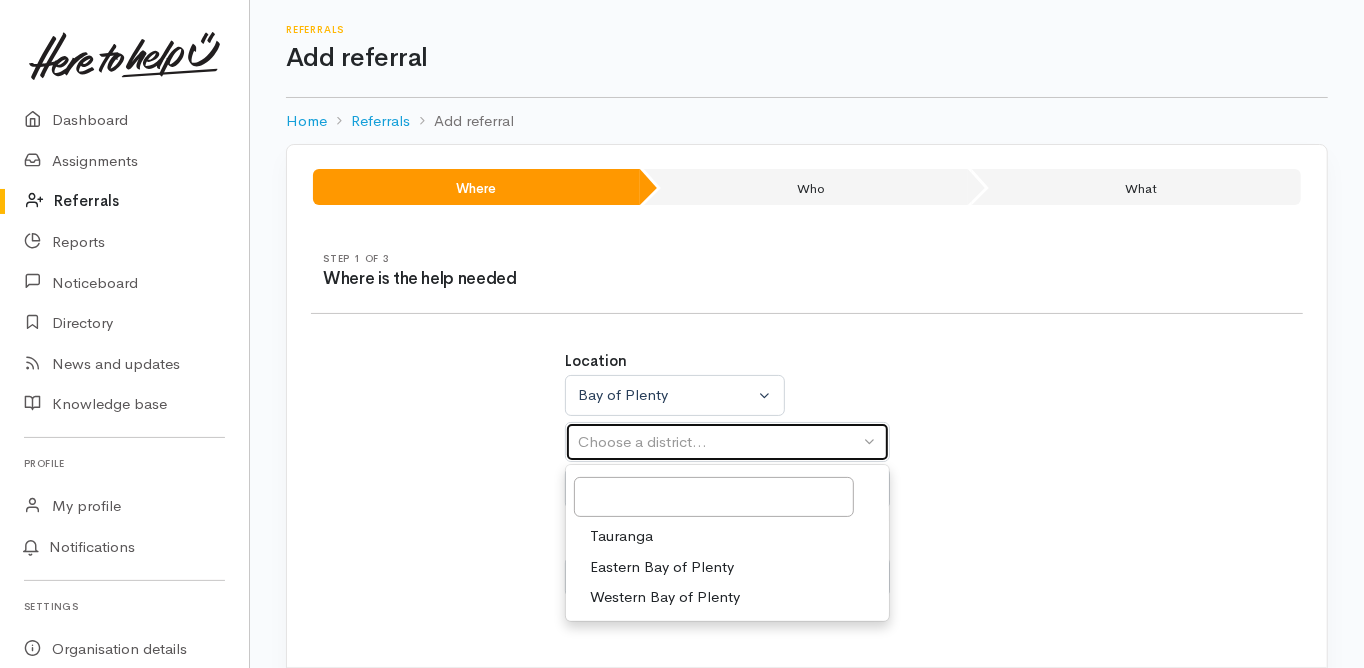 select on "6" 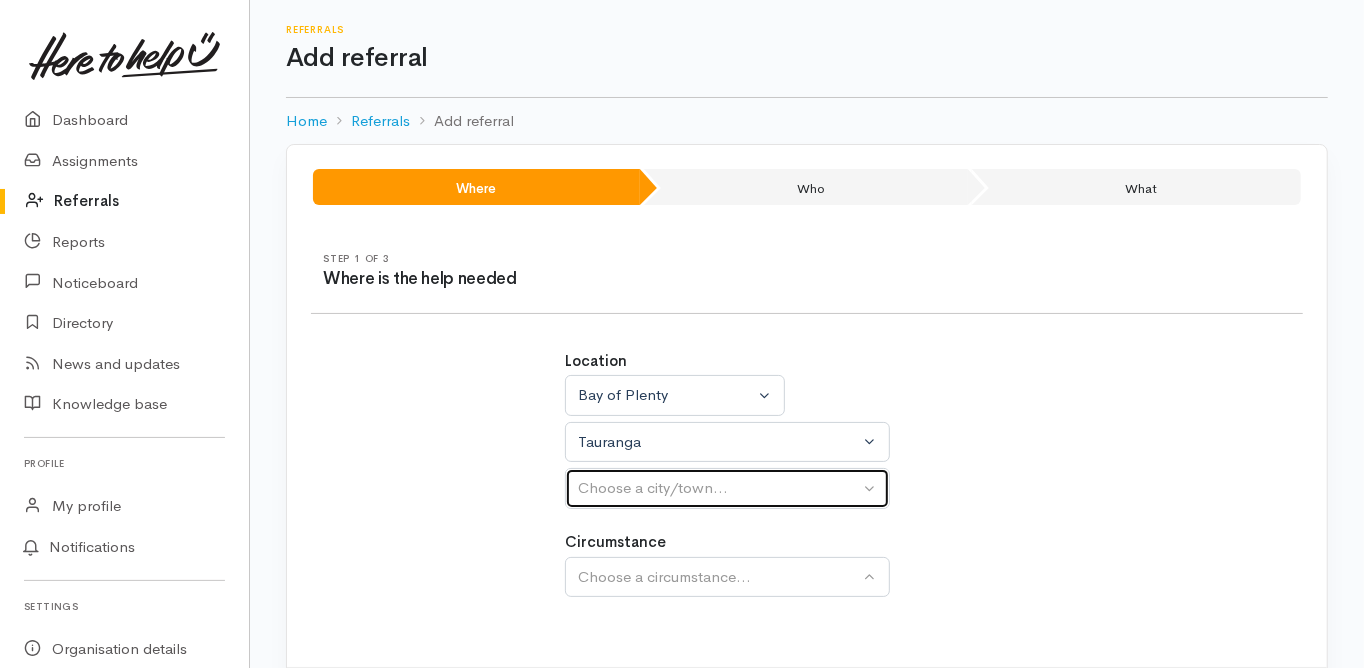 click on "Choose a city/town..." at bounding box center [718, 488] 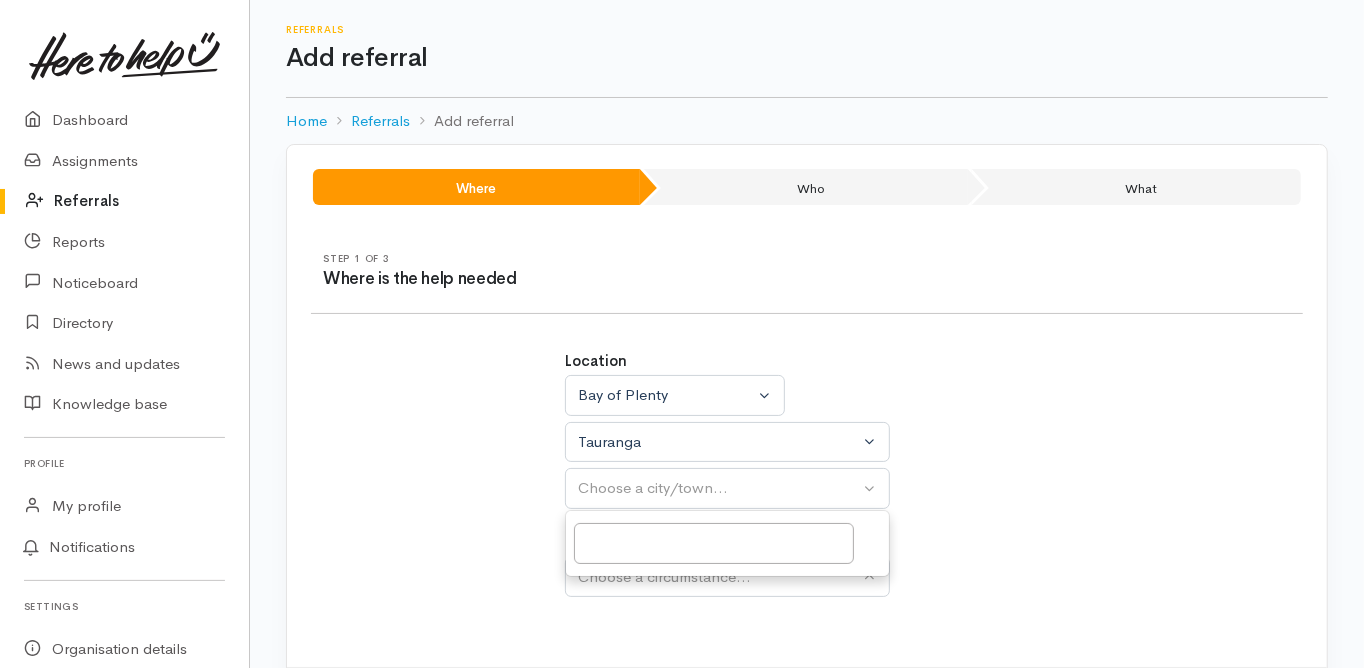 select 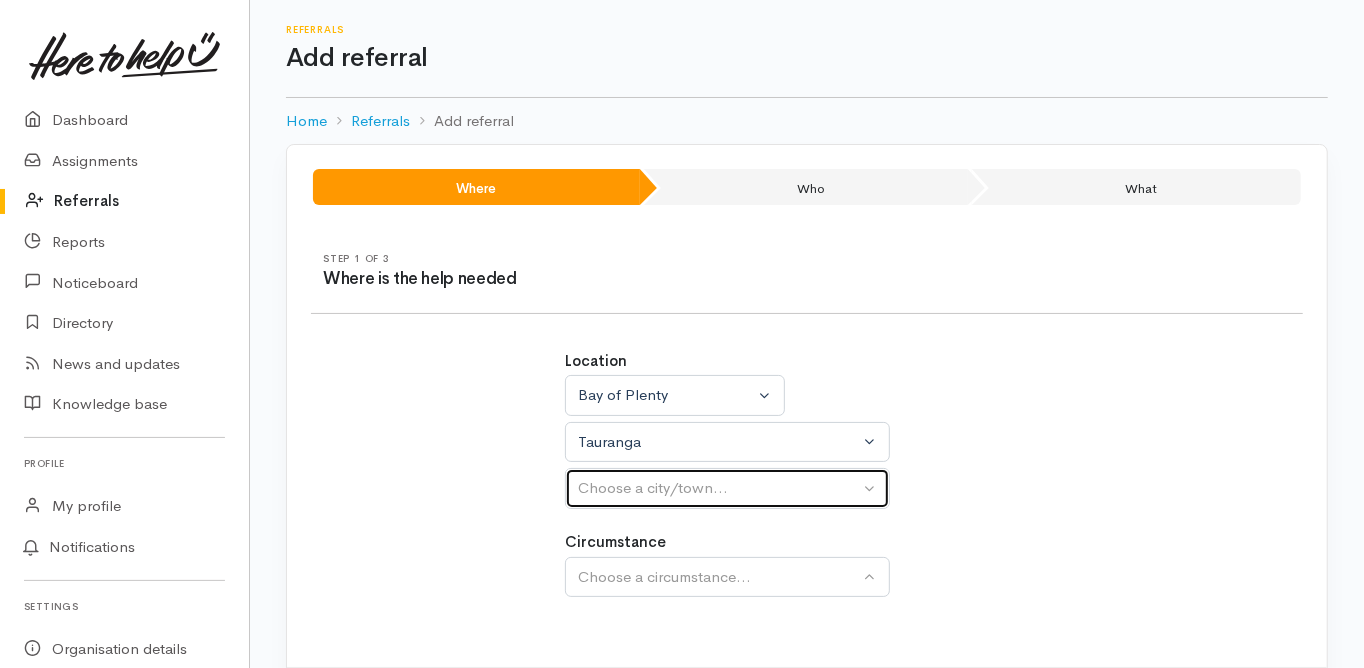click on "Choose a city/town..." at bounding box center [727, 488] 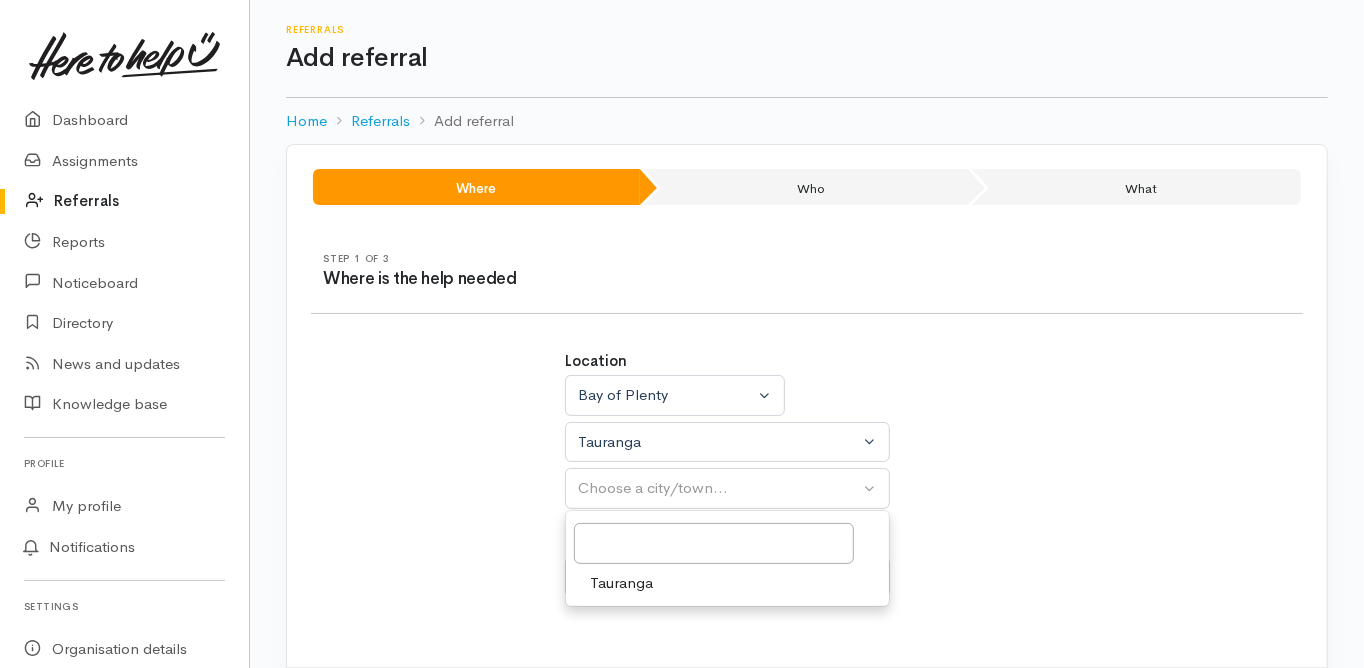 click on "Tauranga" at bounding box center (621, 583) 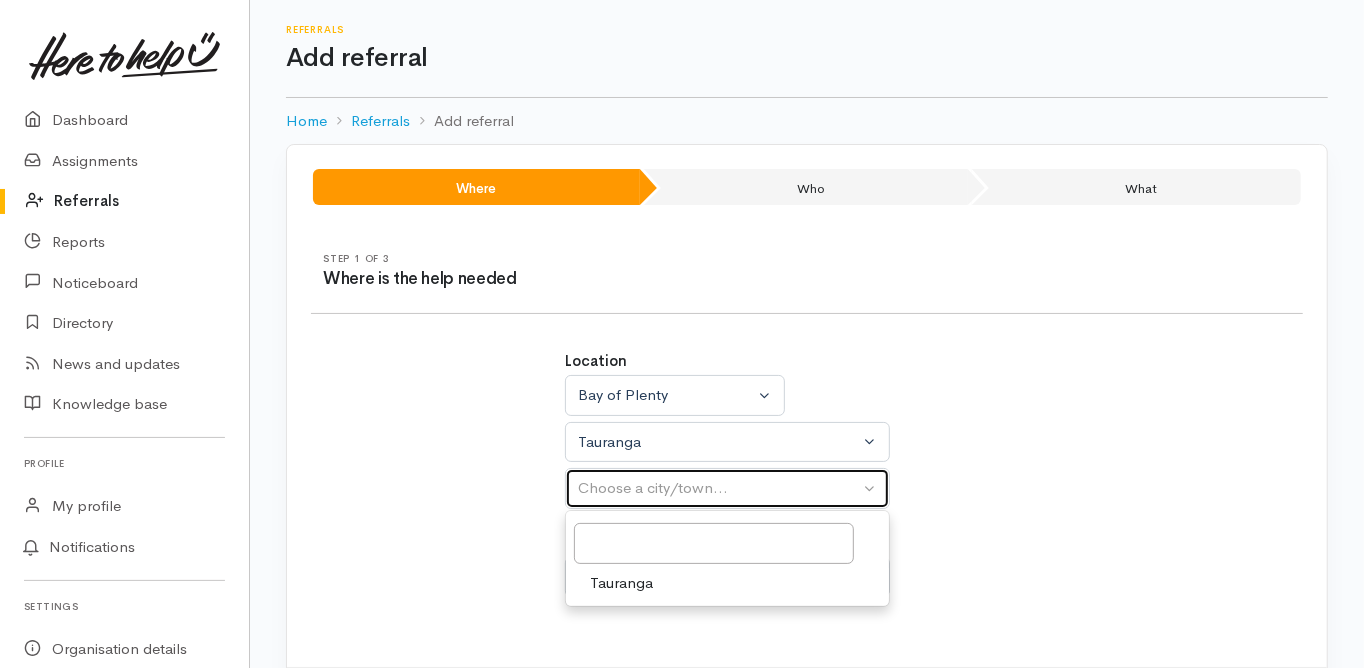 select on "4" 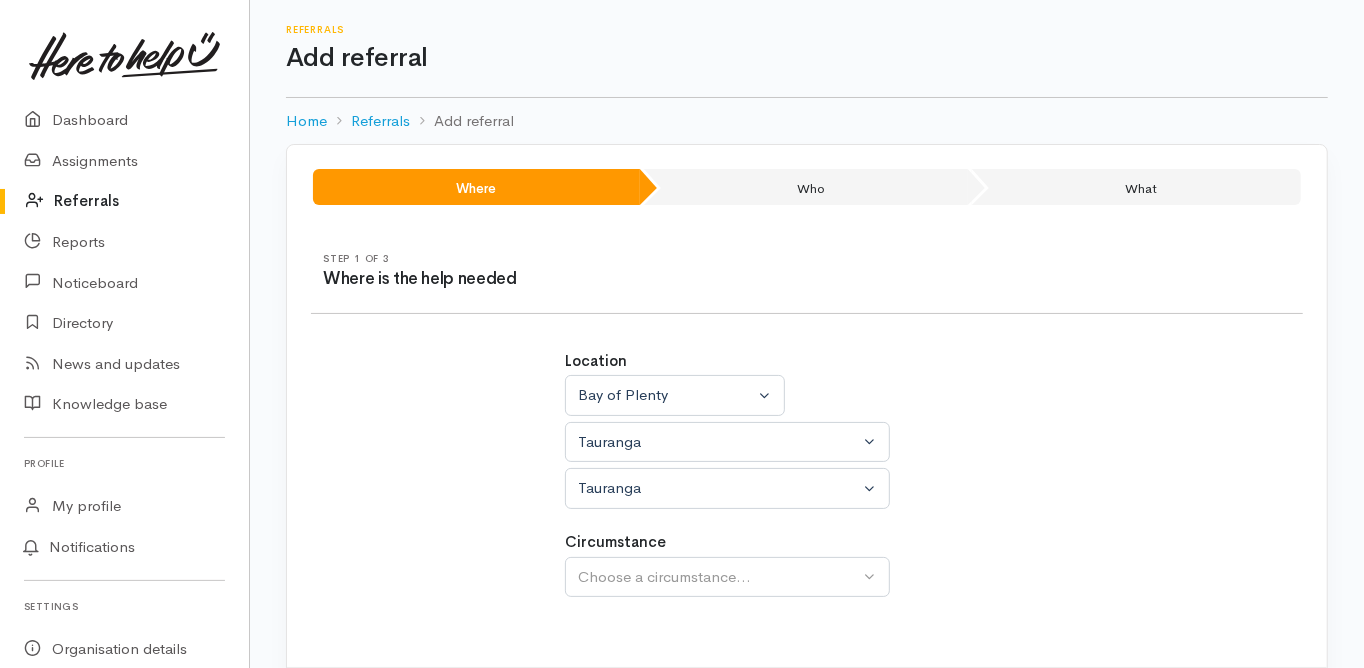 click on "Location
[CITY]
[CITY]
[CITY]
[CITY]   [CITY] [CITY] [CITY]
[CITY] [CITY] [CITY] [CITY]   [CITY]   [CITY] [CITY] [CITY]
[CITY] [CITY]
Circumstance
Community" at bounding box center [807, 484] 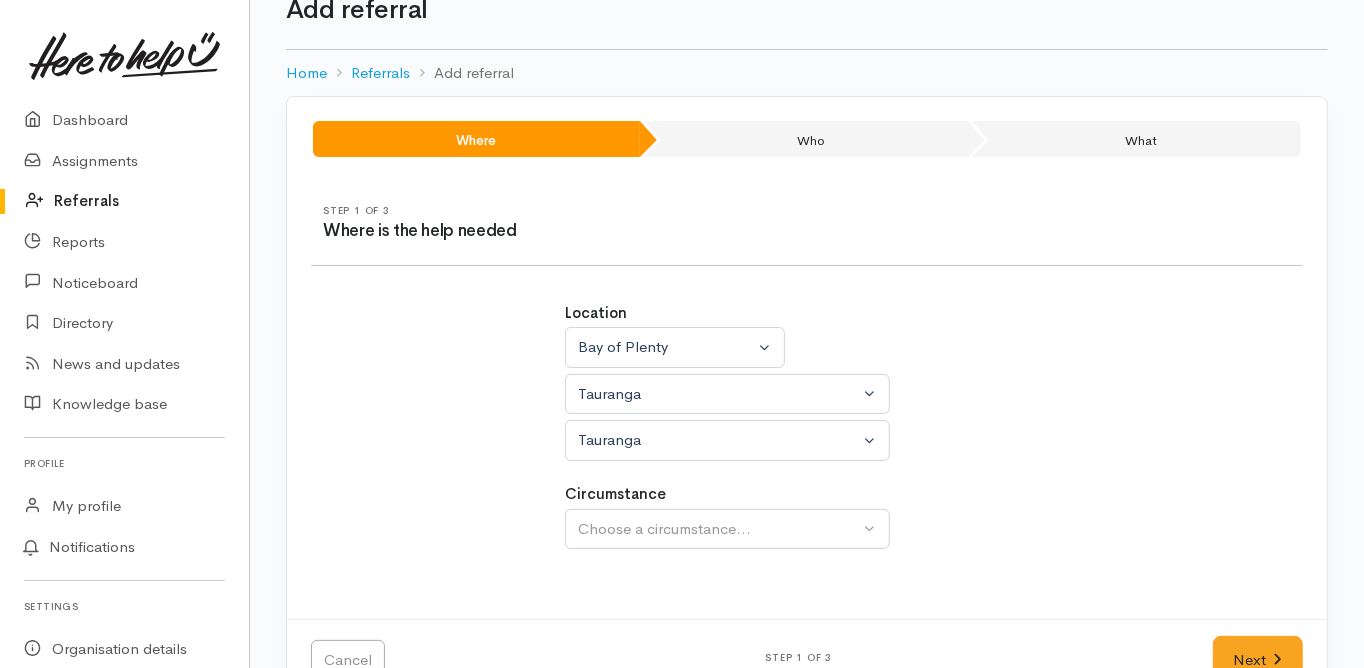 scroll, scrollTop: 100, scrollLeft: 0, axis: vertical 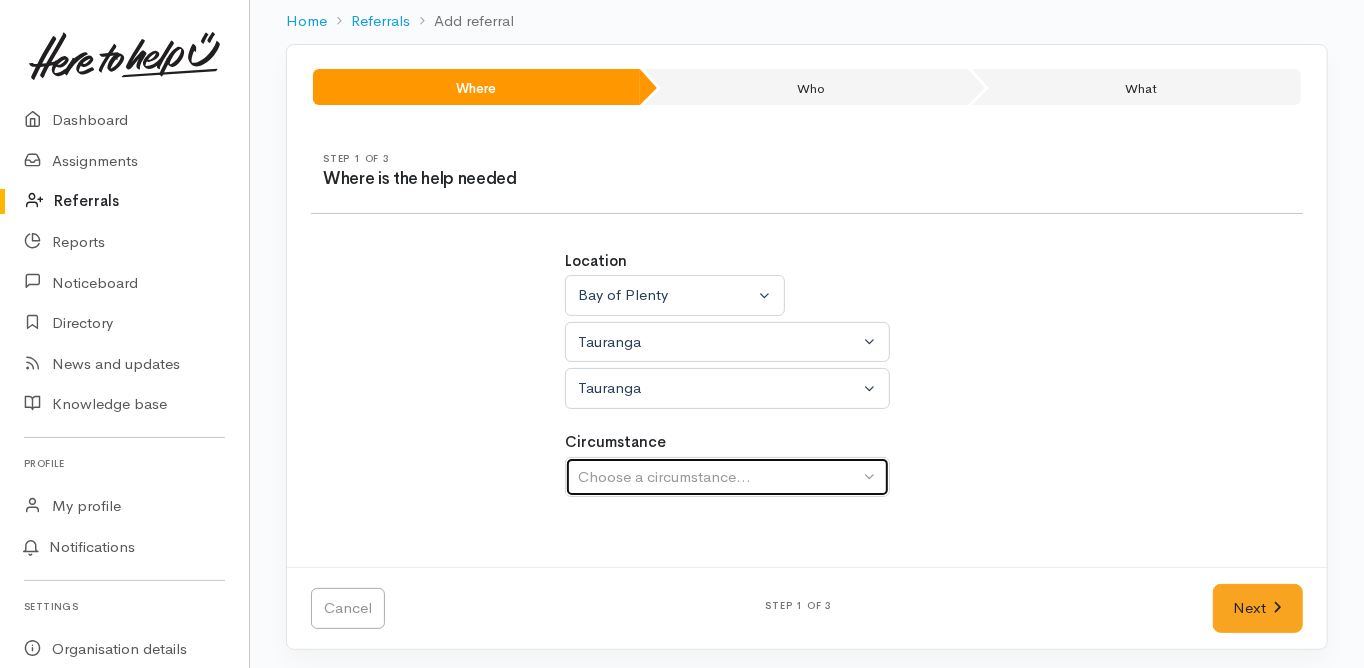 drag, startPoint x: 641, startPoint y: 453, endPoint x: 643, endPoint y: 463, distance: 10.198039 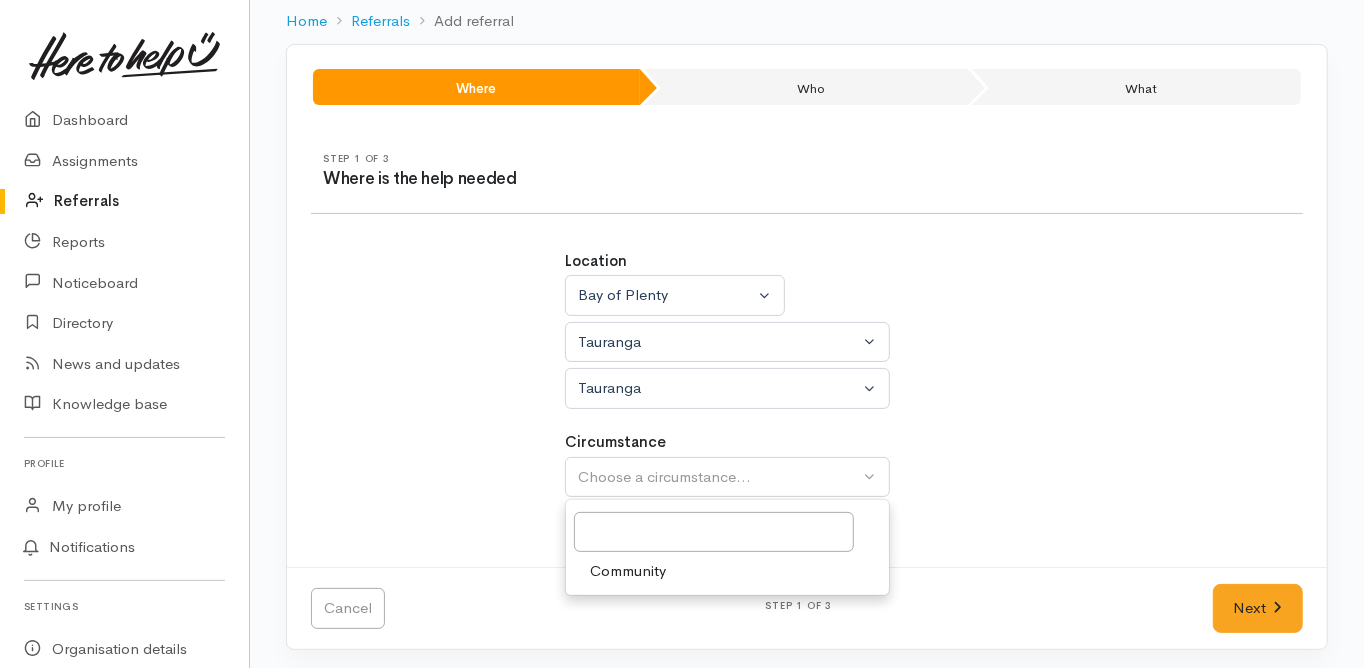 click on "Community" at bounding box center (628, 571) 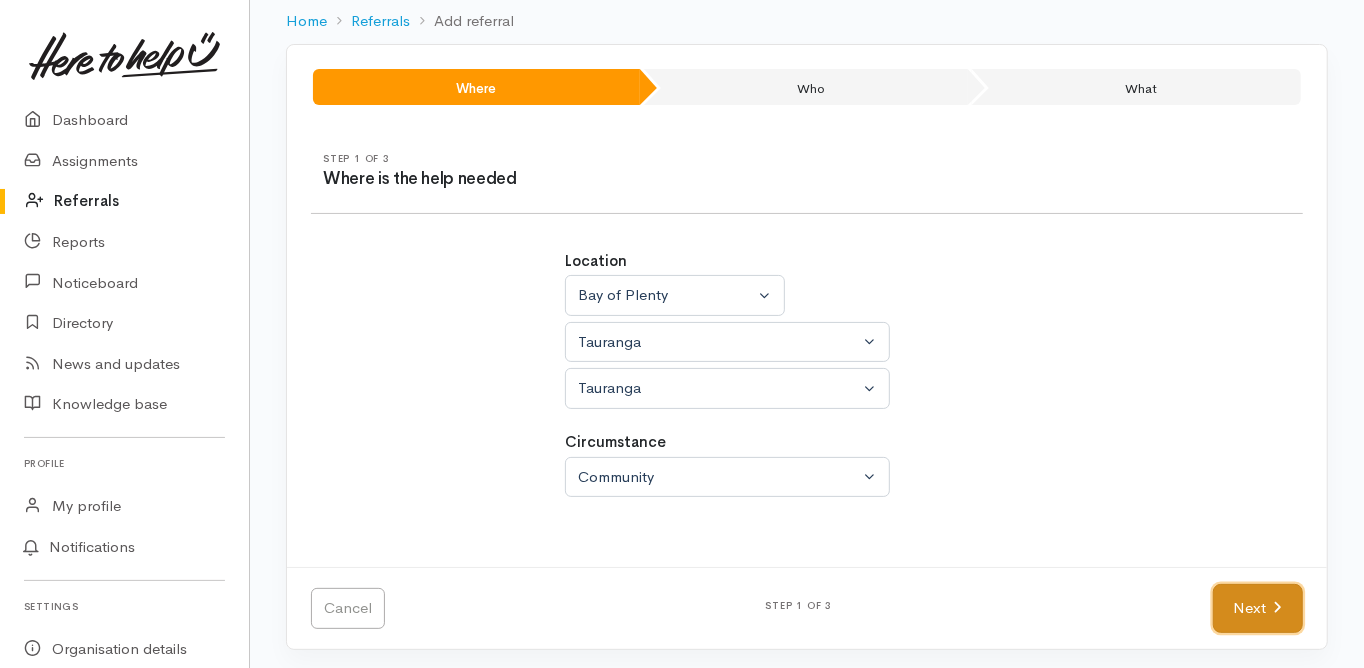 click on "Next" at bounding box center [1258, 608] 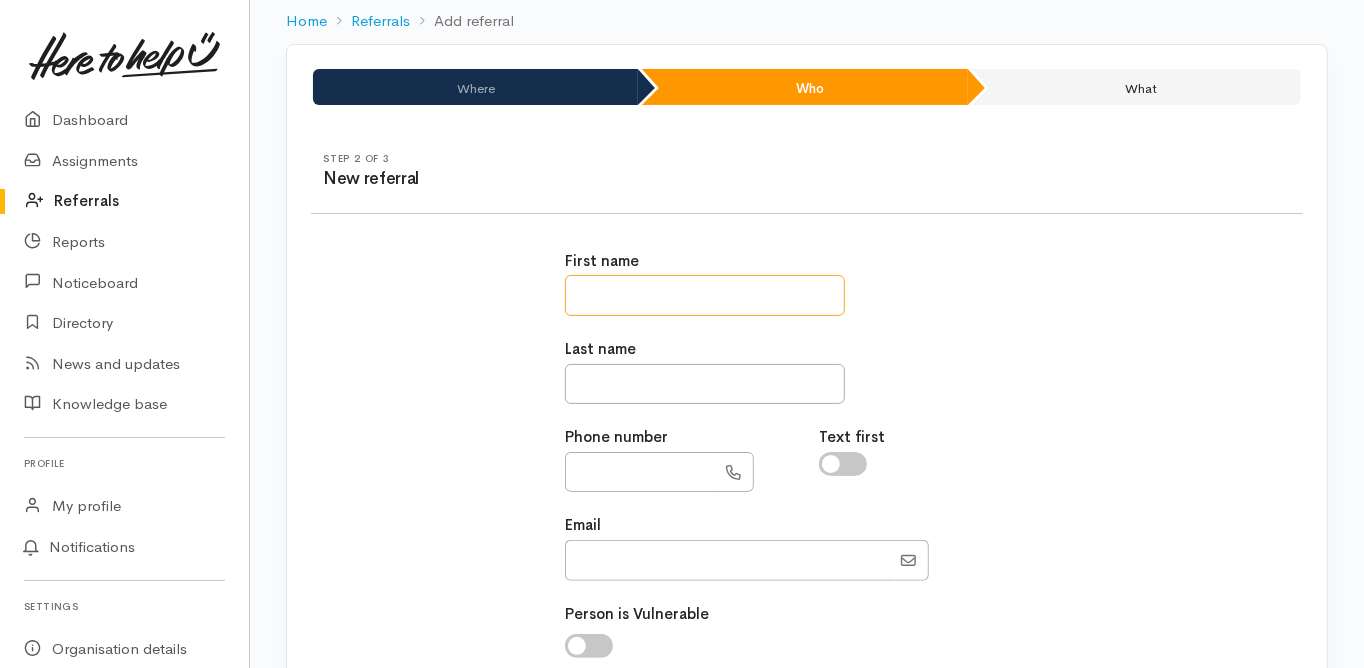 click at bounding box center [705, 295] 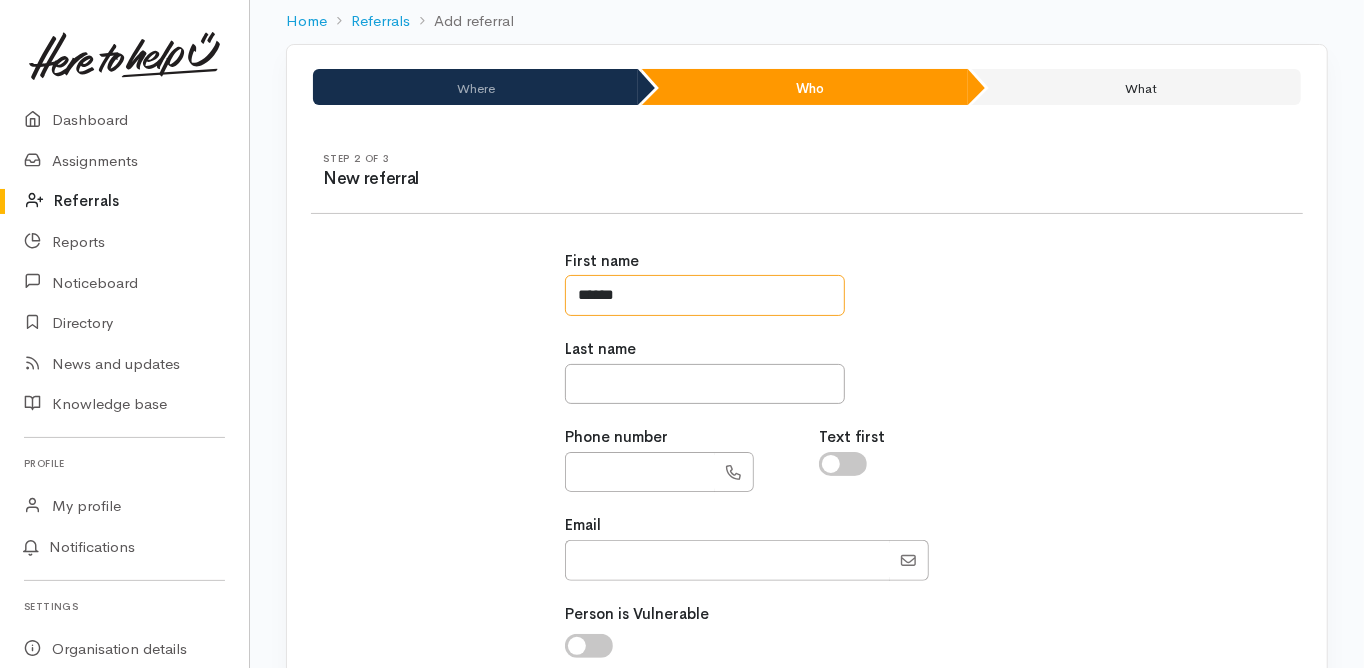 type on "******" 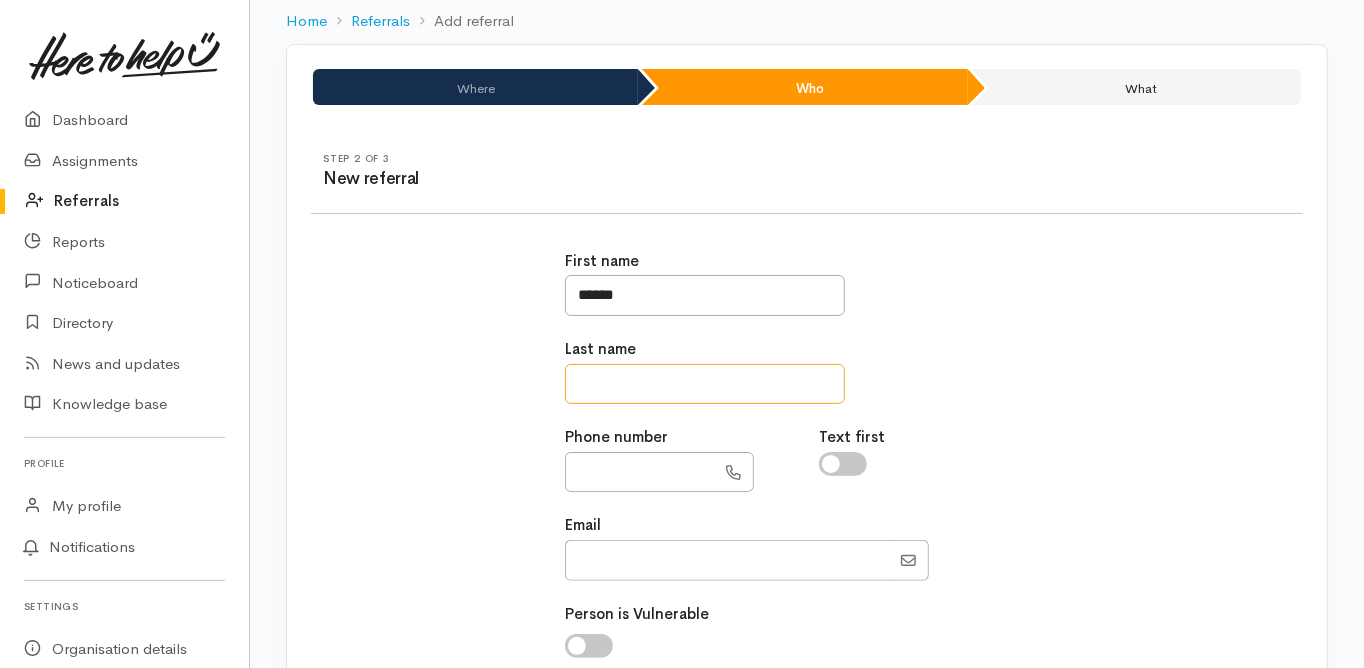click at bounding box center [705, 384] 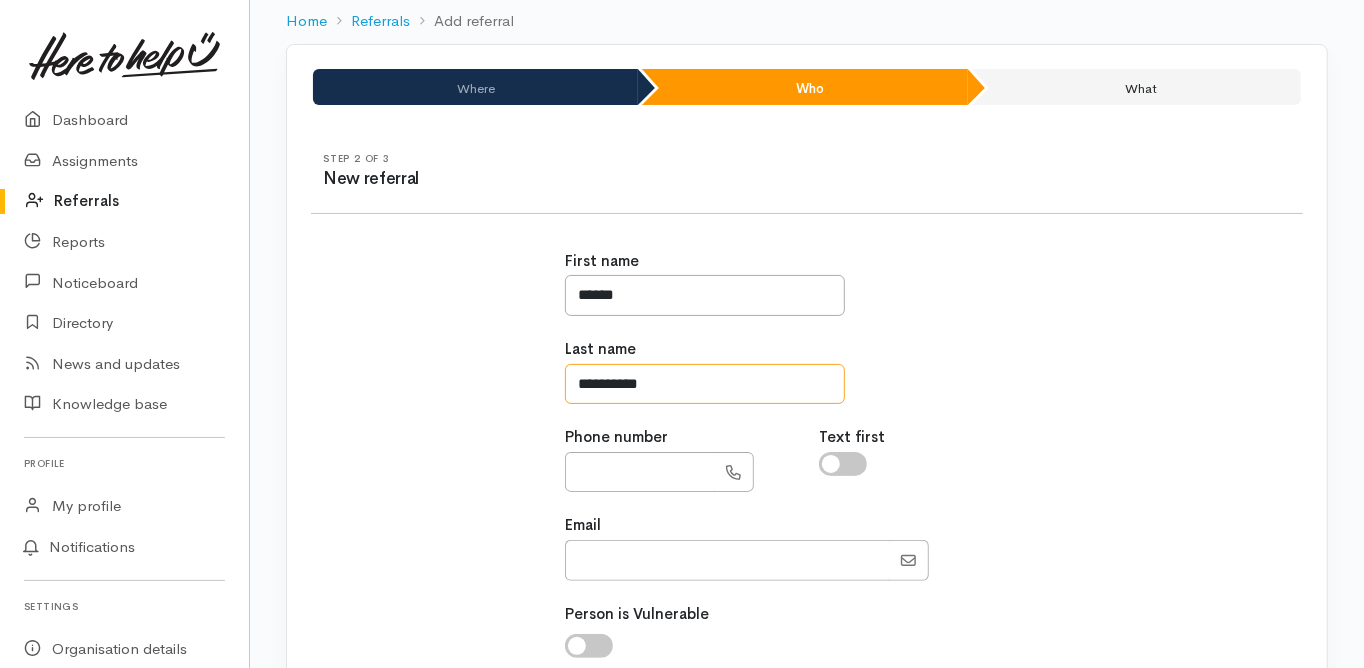 type on "**********" 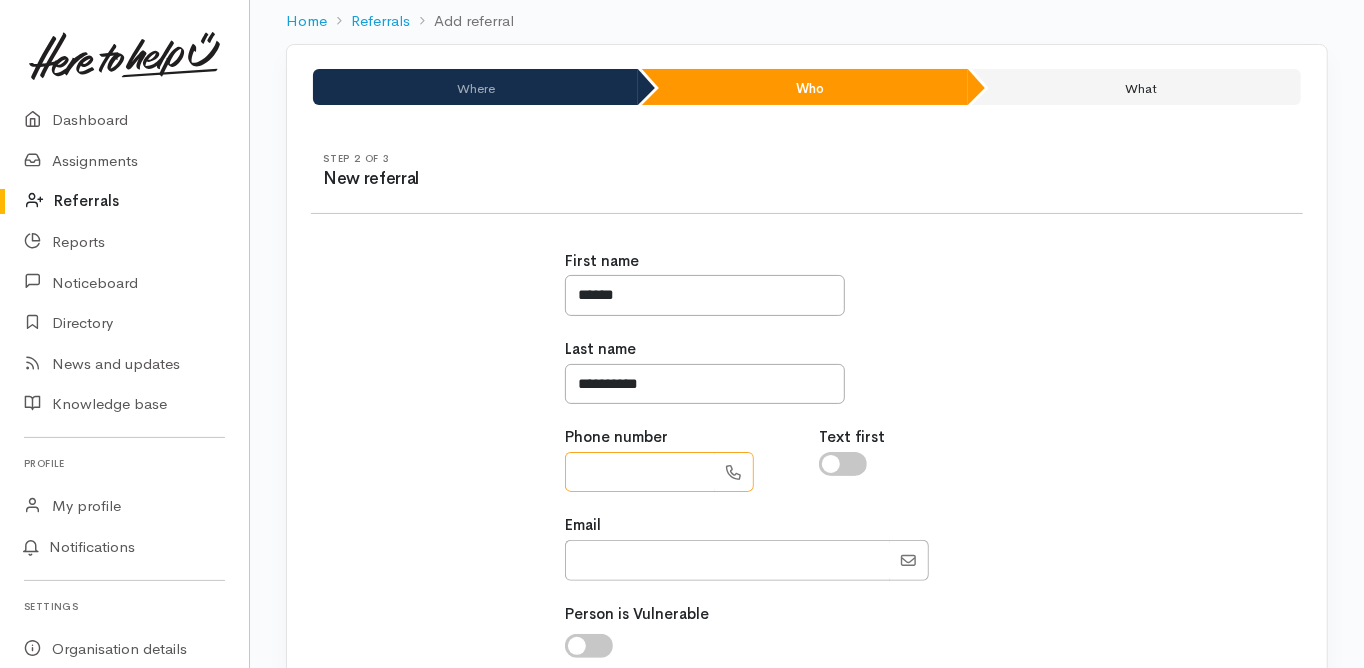 paste on "**********" 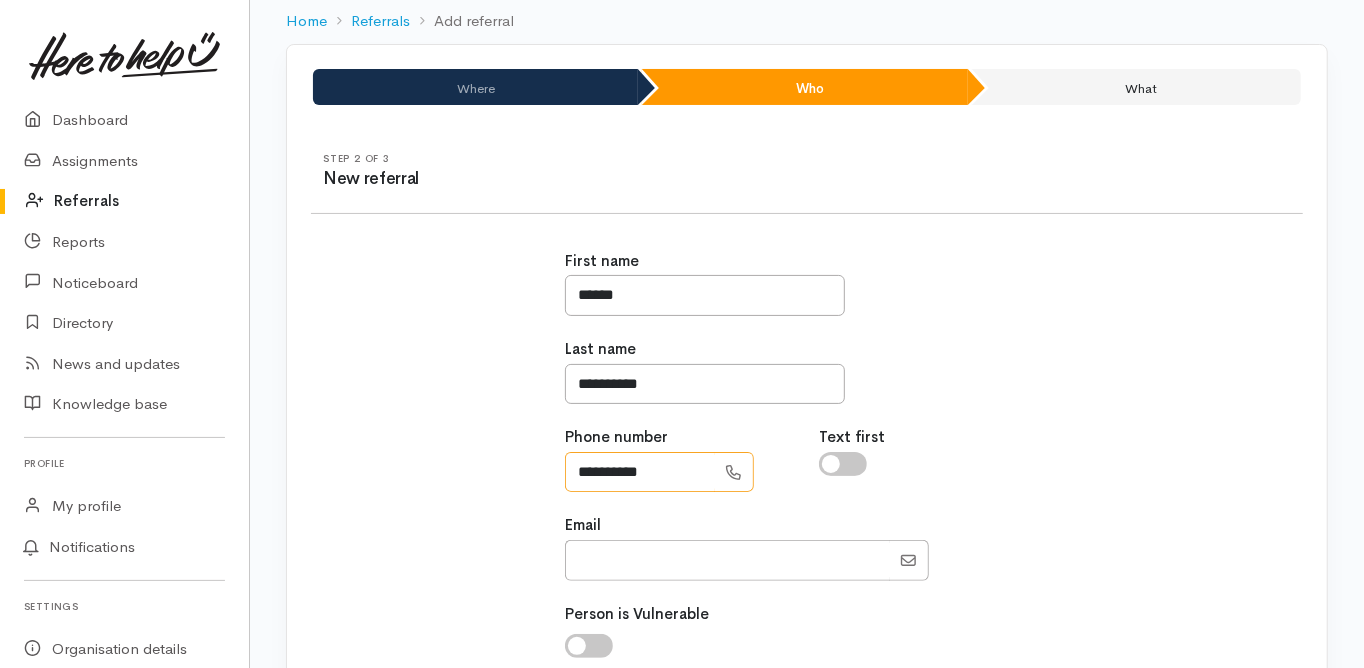 type on "**********" 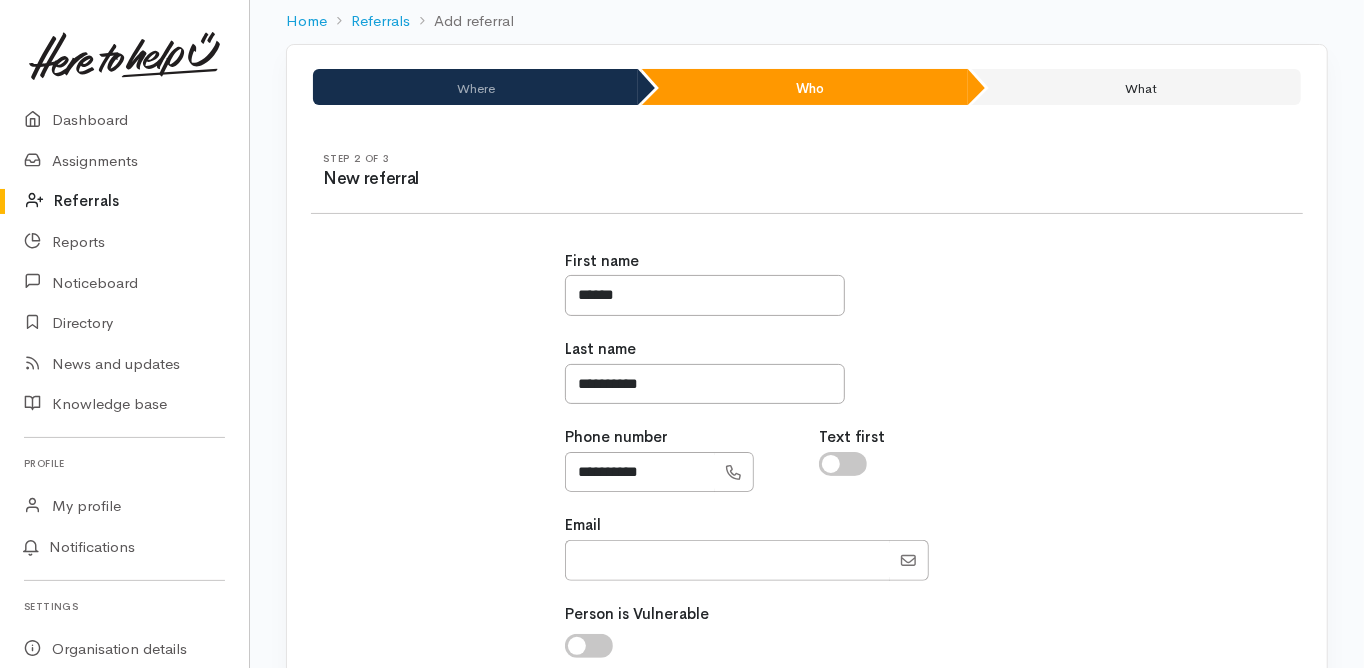click on "First name
[NAME]
Last name
[NAME]
Phone number
[PHONE]
Text first
Email
Person is Vulnerable" at bounding box center [807, 540] 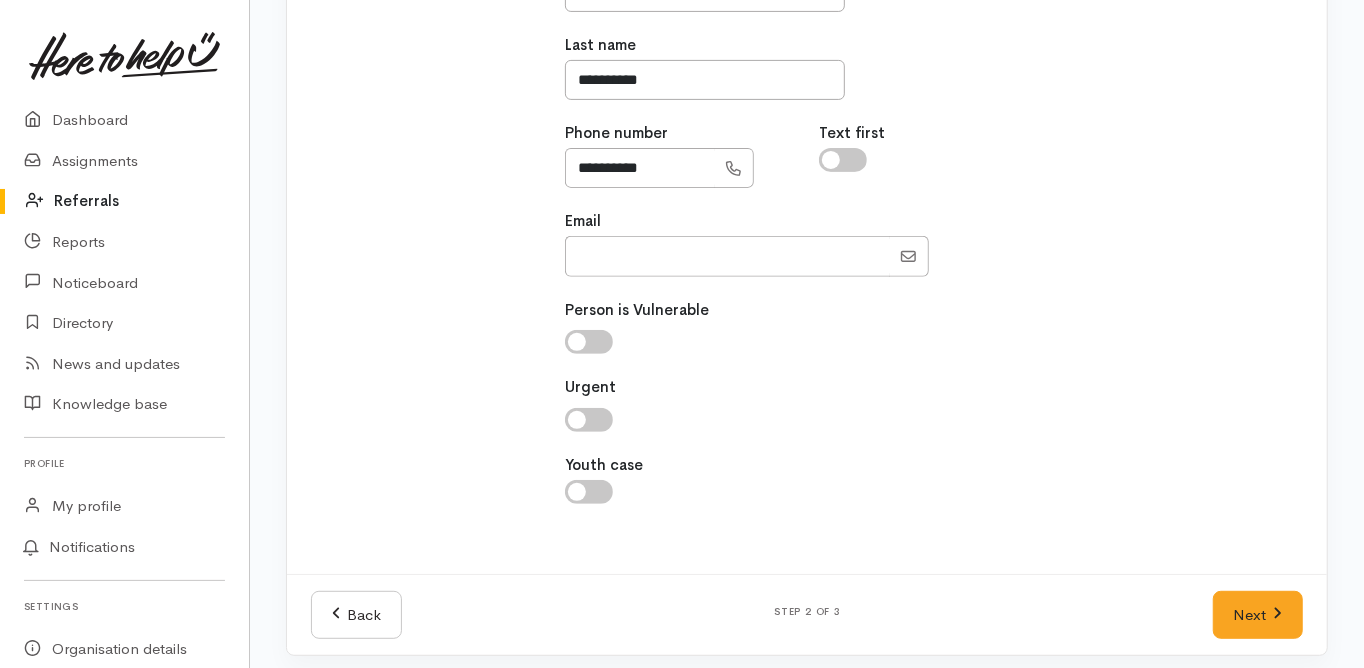 scroll, scrollTop: 411, scrollLeft: 0, axis: vertical 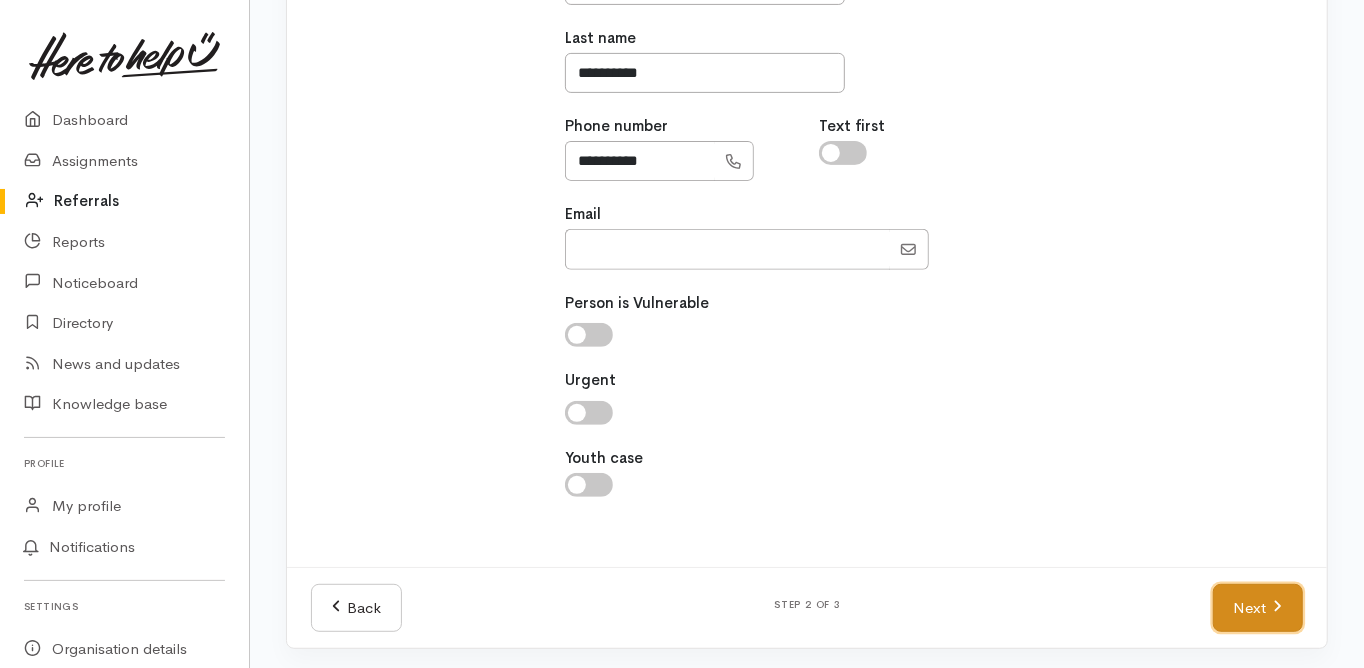 click on "Next" at bounding box center [1258, 608] 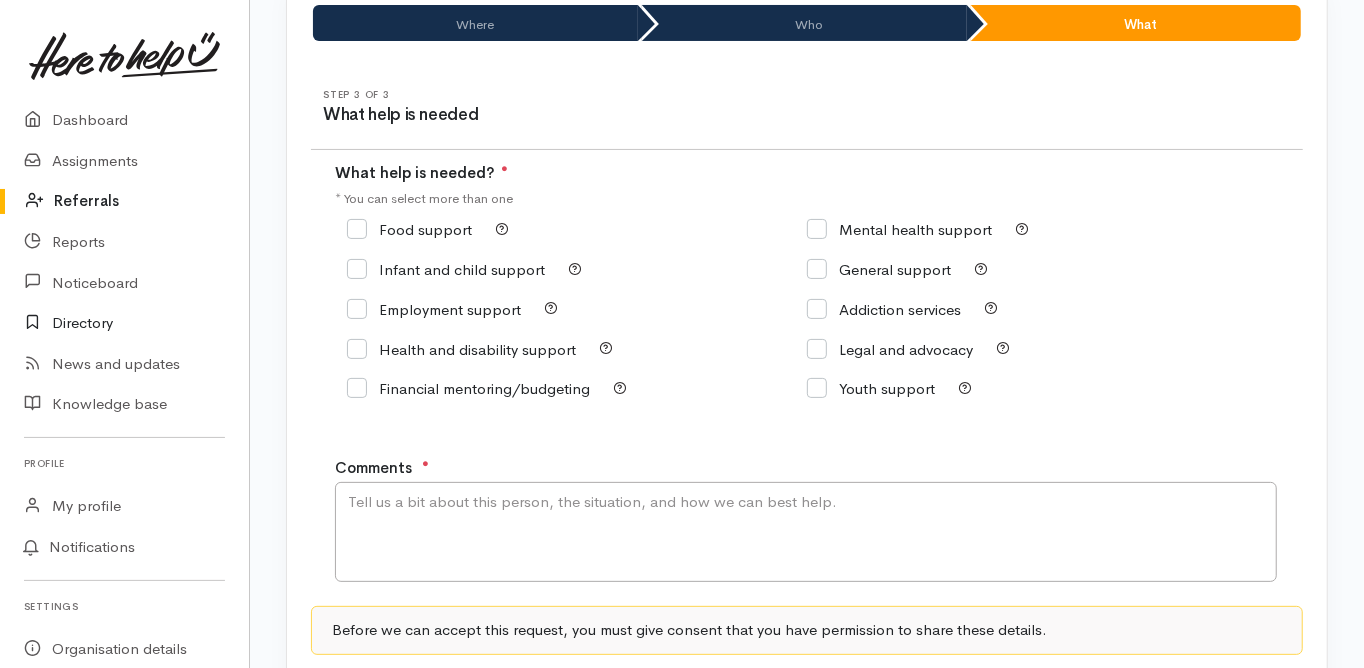 scroll, scrollTop: 37, scrollLeft: 0, axis: vertical 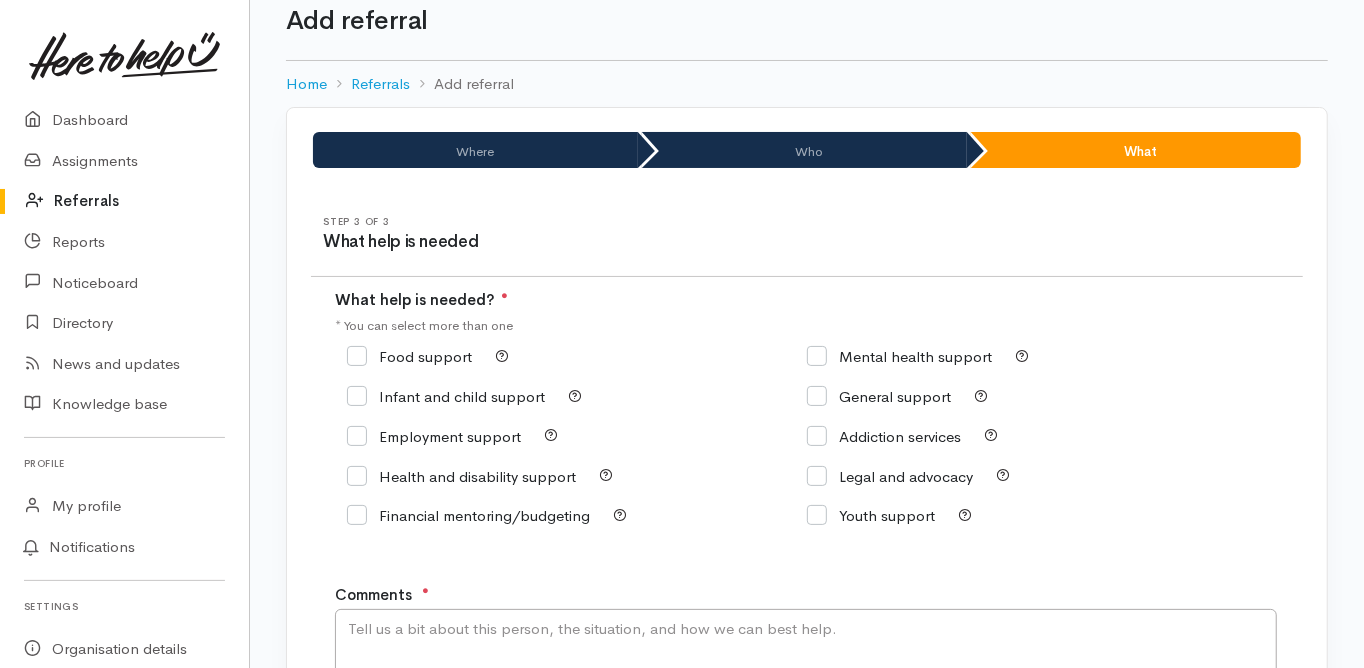 drag, startPoint x: 365, startPoint y: 509, endPoint x: 333, endPoint y: 514, distance: 32.38827 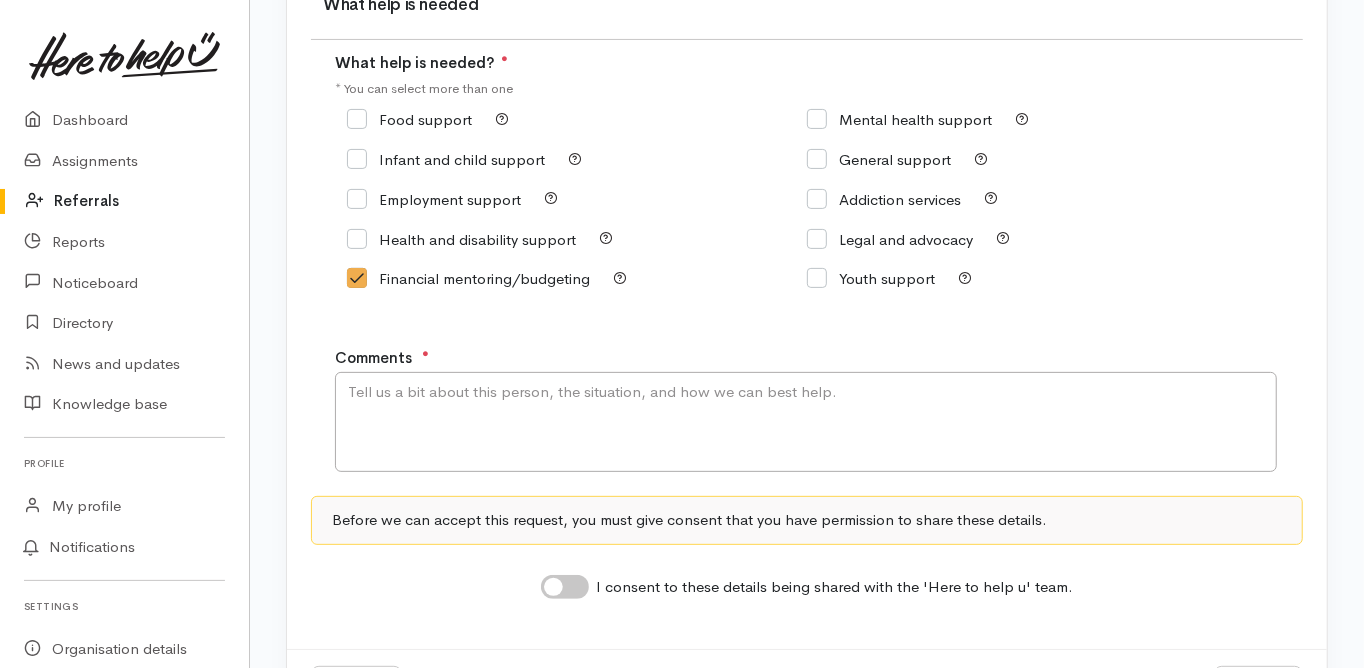 scroll, scrollTop: 277, scrollLeft: 0, axis: vertical 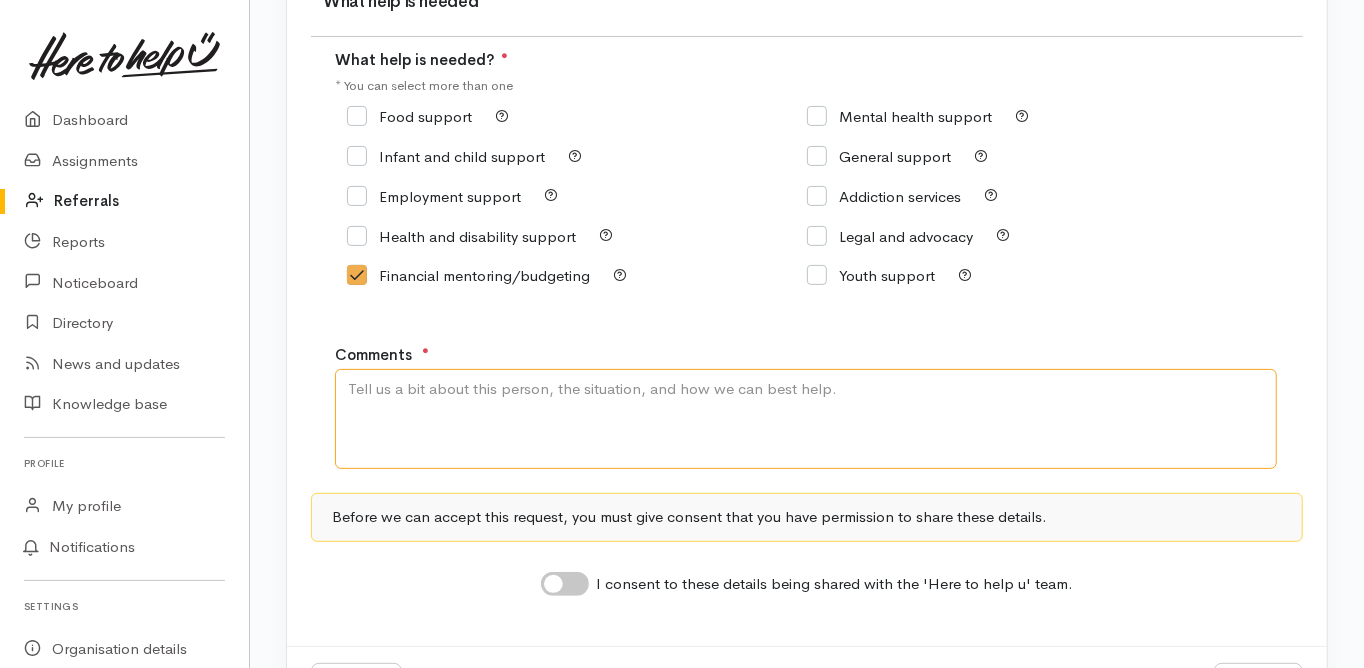 click on "Comments" at bounding box center [806, 419] 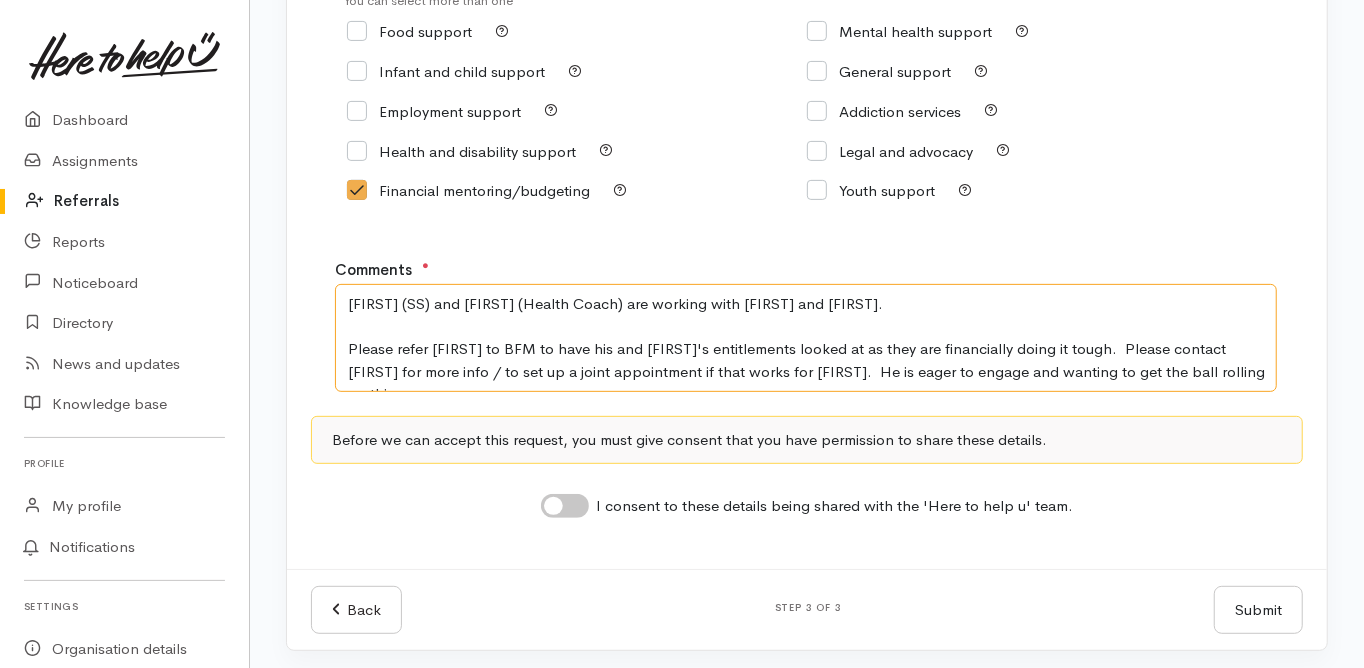 scroll, scrollTop: 365, scrollLeft: 0, axis: vertical 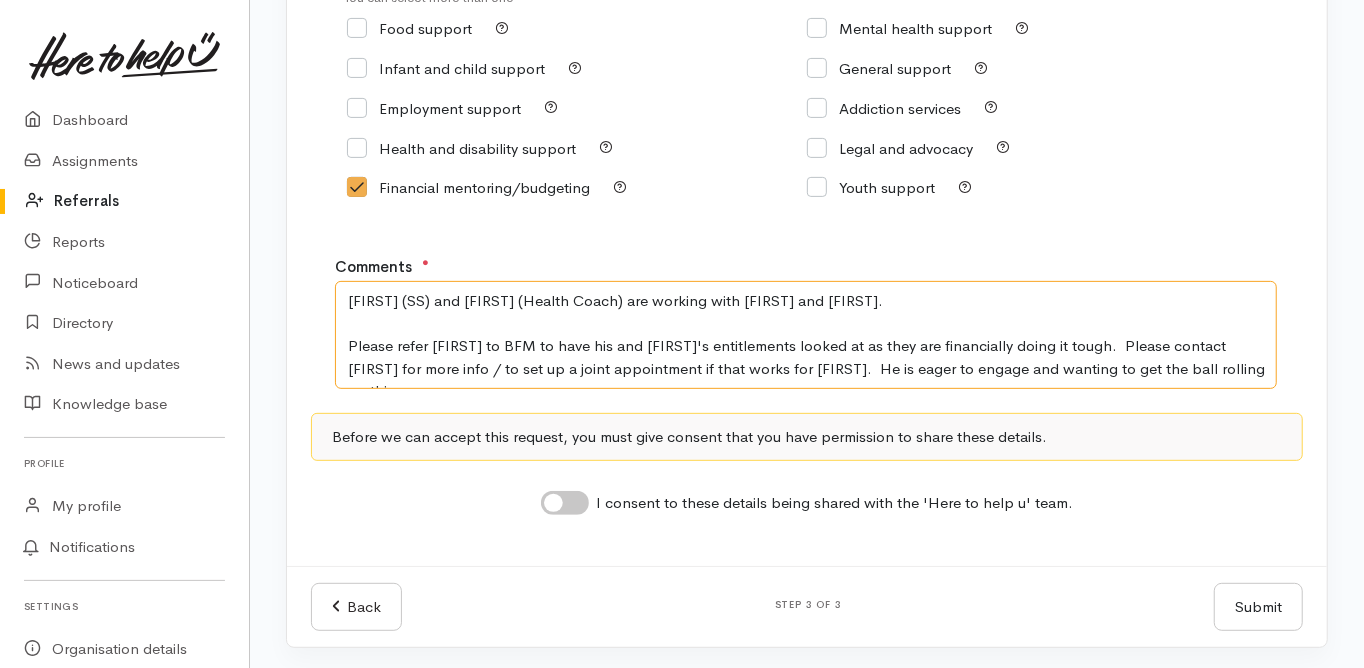 type on "[FIRST] (SS) and [FIRST] (Health Coach) are working with [FIRST] and [FIRST].
Please refer [FIRST] to BFM to have his and [FIRST]'s entitlements looked at as they are financially doing it tough.  Please contact [FIRST] for more info / to set up a joint appointment if that works for [FIRST].  He is eager to engage and wanting to get the ball rolling on things." 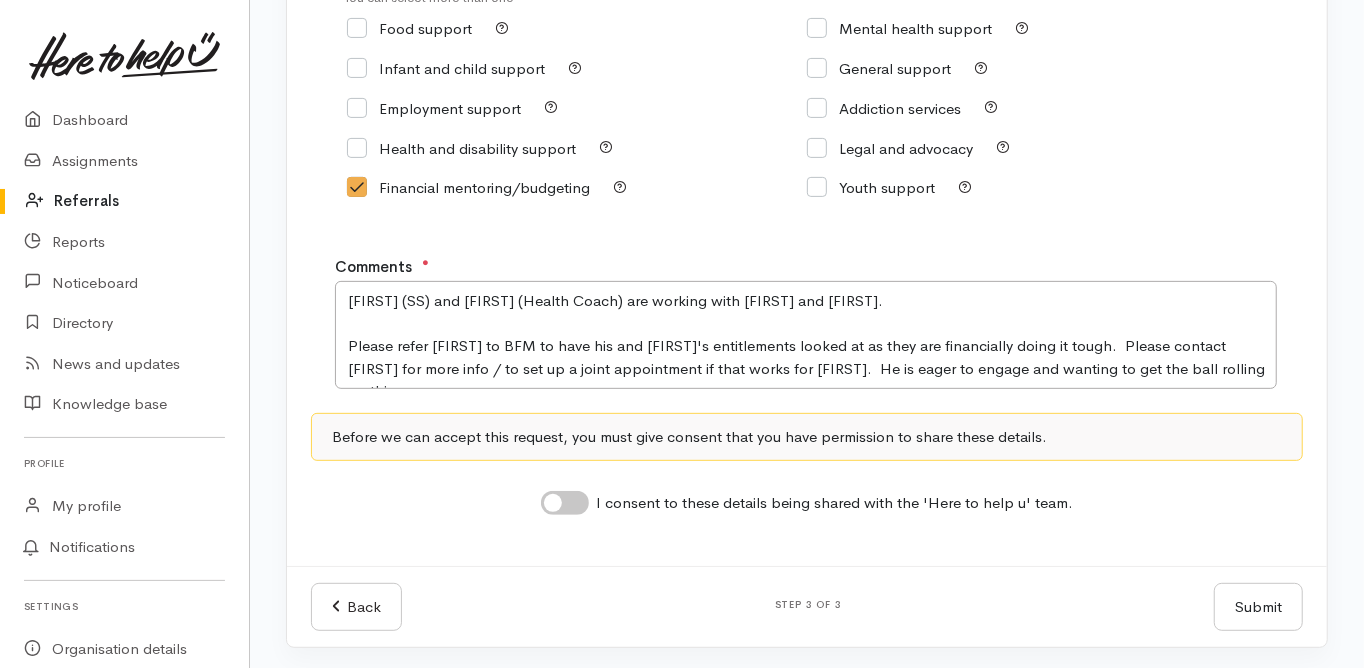 click on "I consent to these details being shared with the 'Here to help u' team." at bounding box center [565, 503] 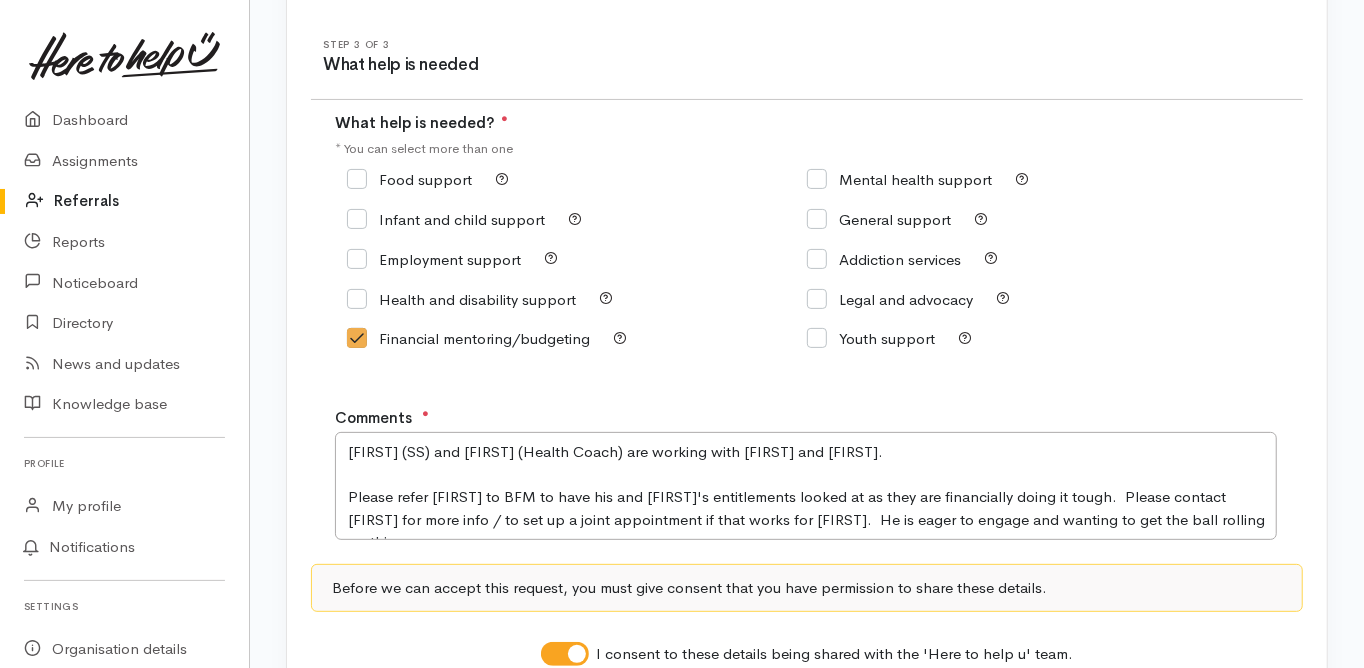 scroll, scrollTop: 365, scrollLeft: 0, axis: vertical 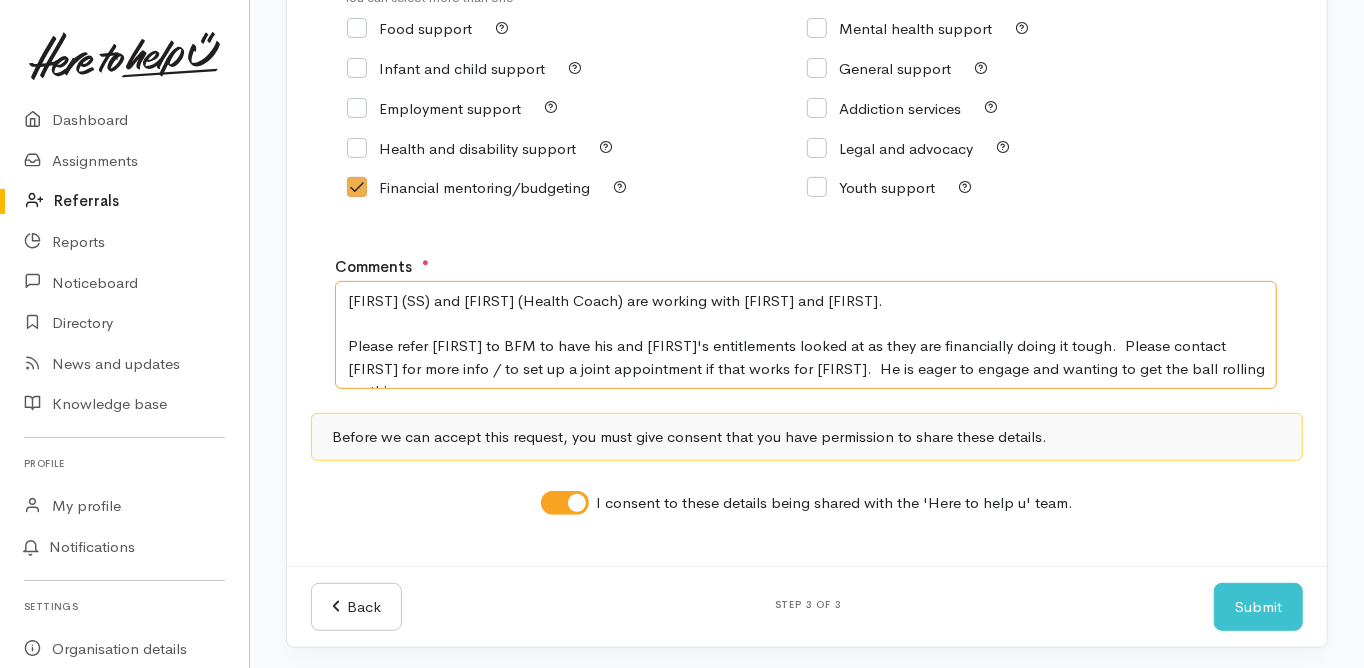 click on "[FIRST] (SS) and [FIRST] (Health Coach) are working with [FIRST] and [FIRST].
Please refer [FIRST] to BFM to have his and [FIRST]'s entitlements looked at as they are financially doing it tough.  Please contact [FIRST] for more info / to set up a joint appointment if that works for [FIRST].  He is eager to engage and wanting to get the ball rolling on things." at bounding box center [806, 334] 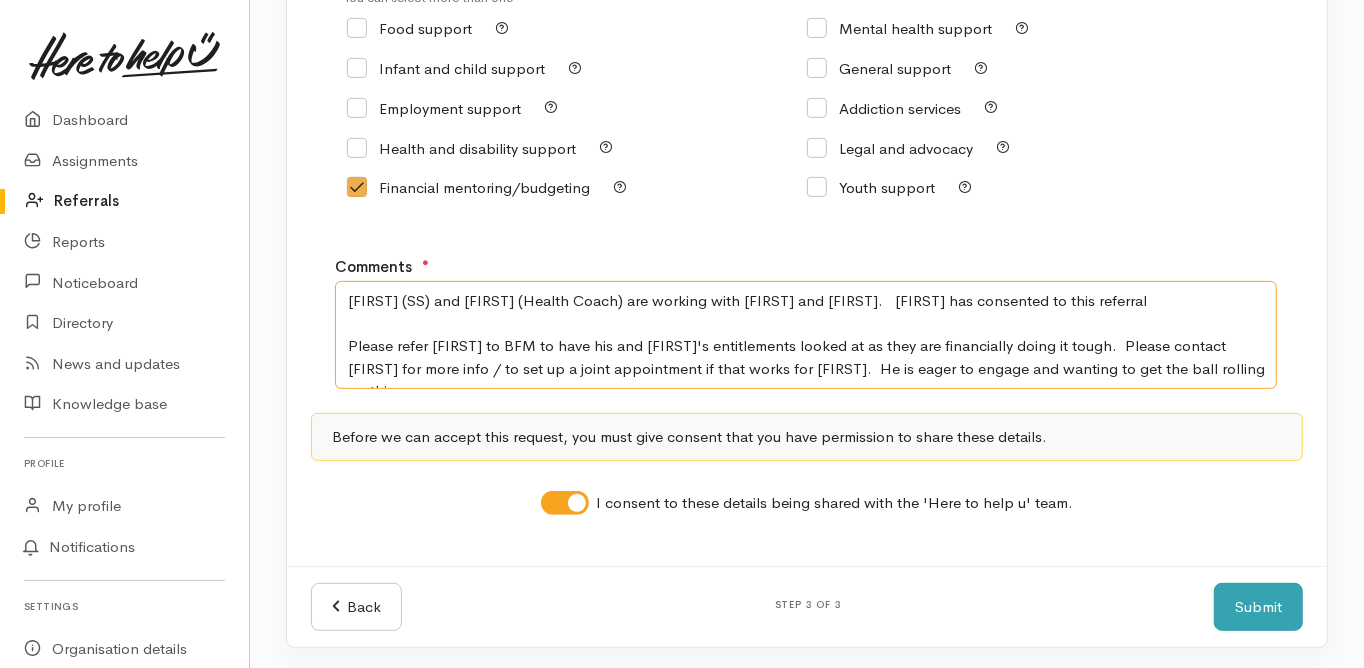 type on "[FIRST] (SS) and [FIRST] (Health Coach) are working with [FIRST] and [FIRST].   [FIRST] has consented to this referral
Please refer [FIRST] to BFM to have his and [FIRST]'s entitlements looked at as they are financially doing it tough.  Please contact [FIRST] for more info / to set up a joint appointment if that works for [FIRST].  He is eager to engage and wanting to get the ball rolling on things." 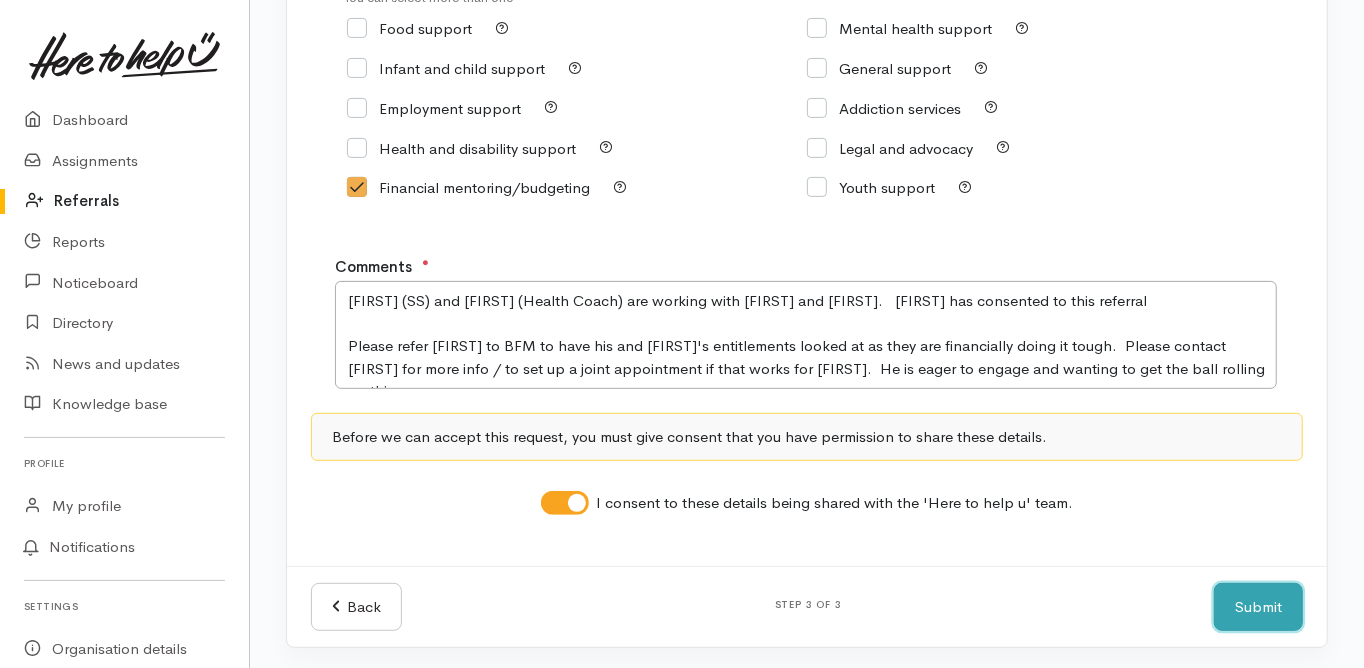click on "Submit" at bounding box center [1258, 607] 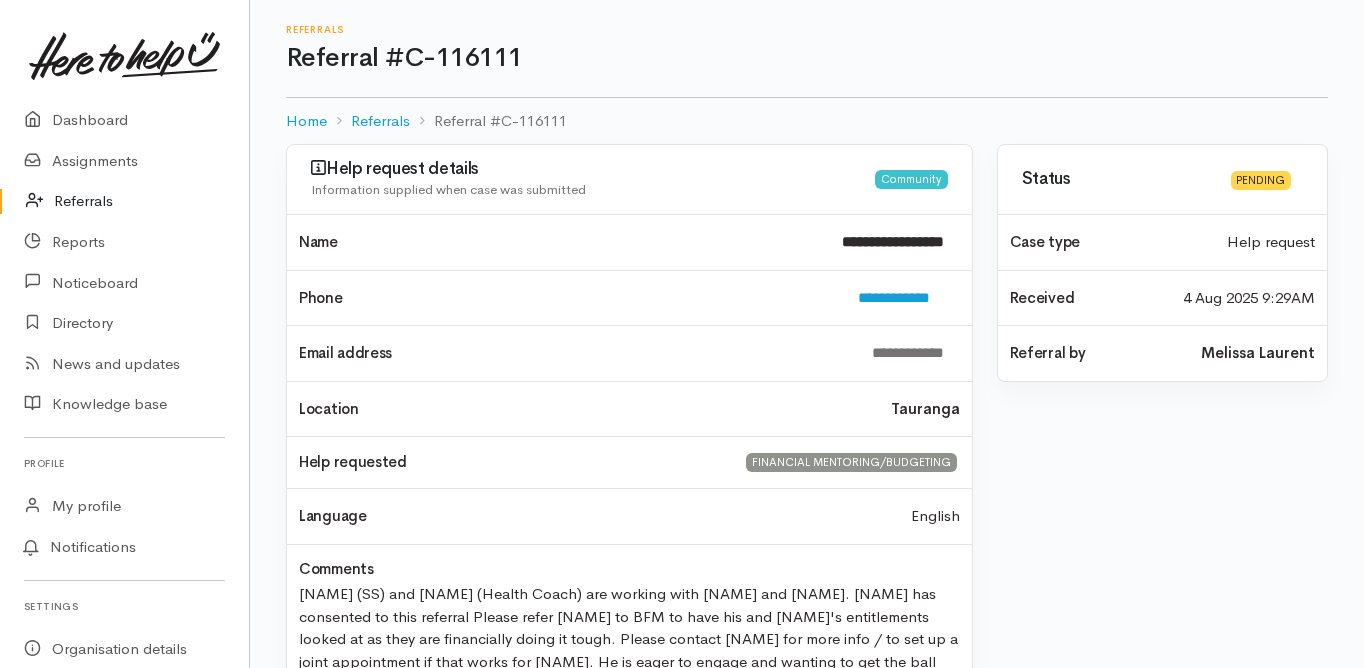scroll, scrollTop: 0, scrollLeft: 0, axis: both 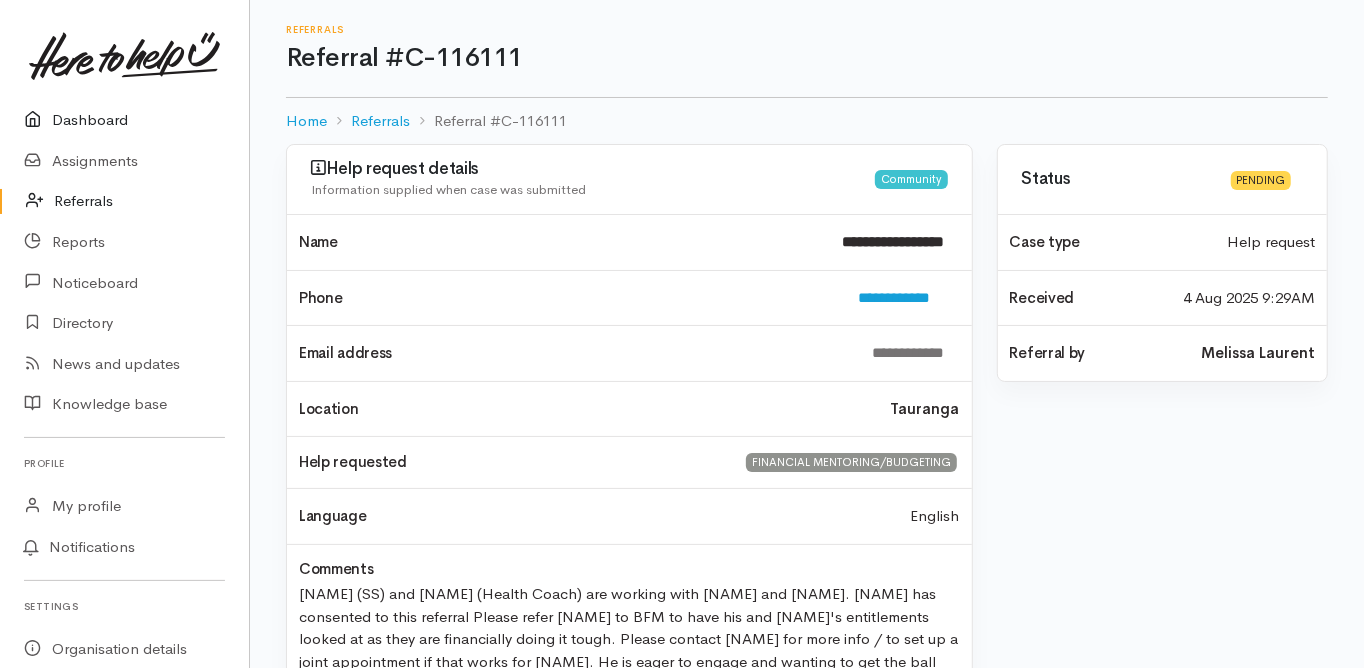 click on "Dashboard" at bounding box center [124, 120] 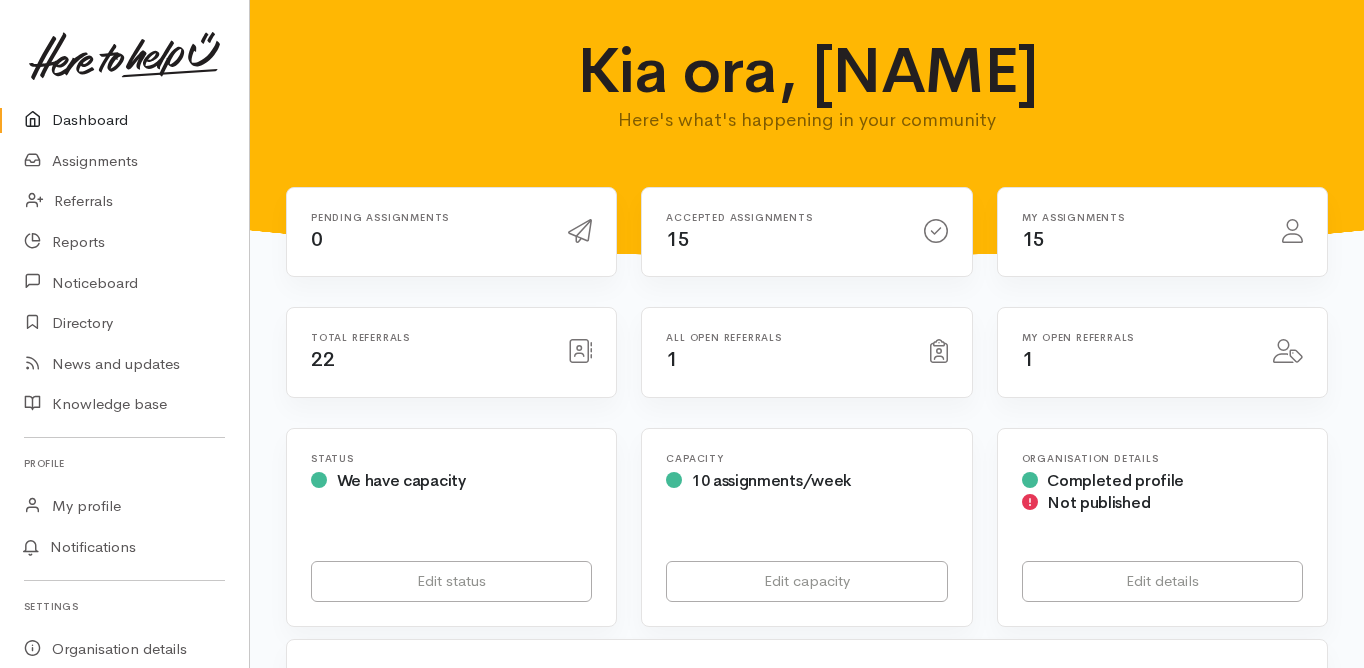 scroll, scrollTop: 0, scrollLeft: 0, axis: both 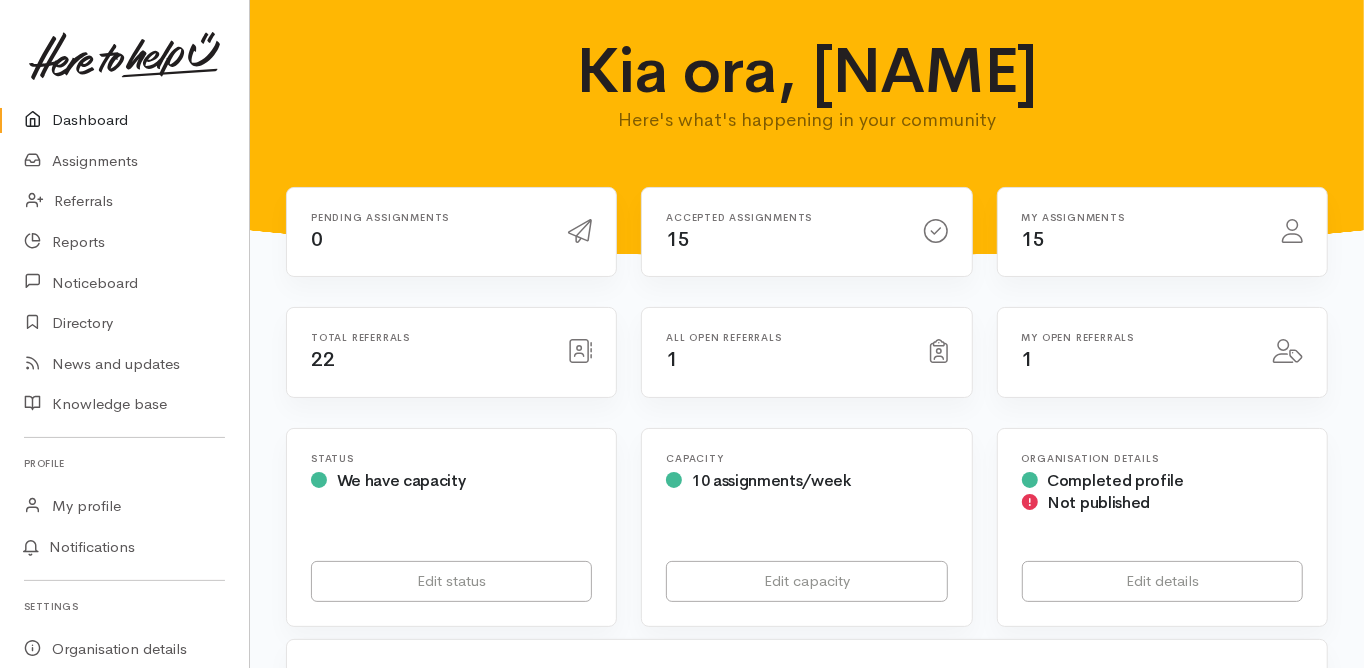 click on "Dashboard" at bounding box center (124, 120) 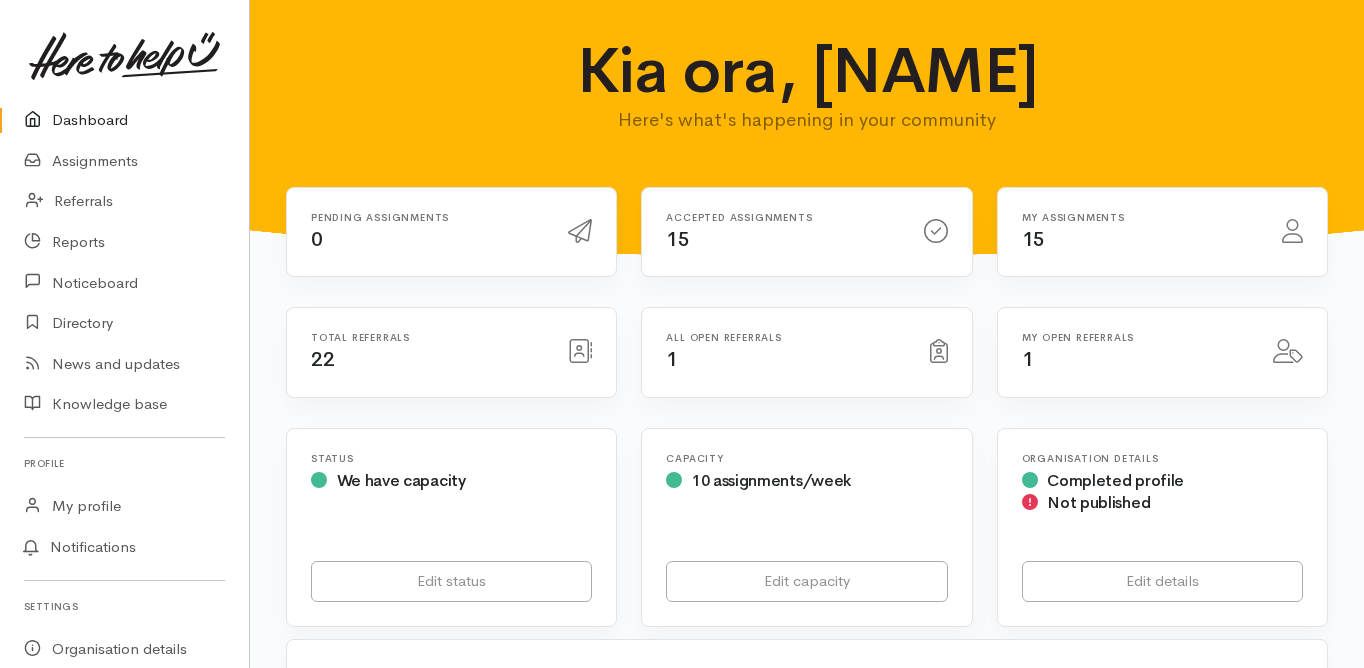 scroll, scrollTop: 0, scrollLeft: 0, axis: both 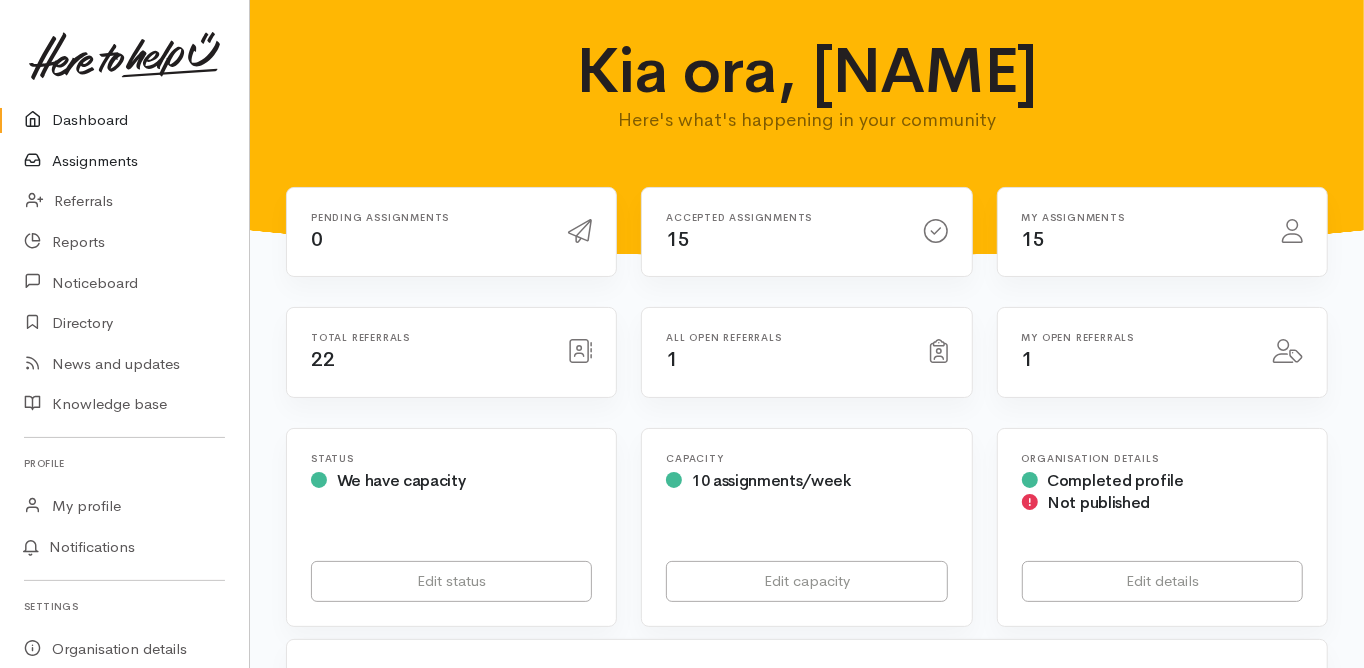 click on "Assignments" at bounding box center [124, 161] 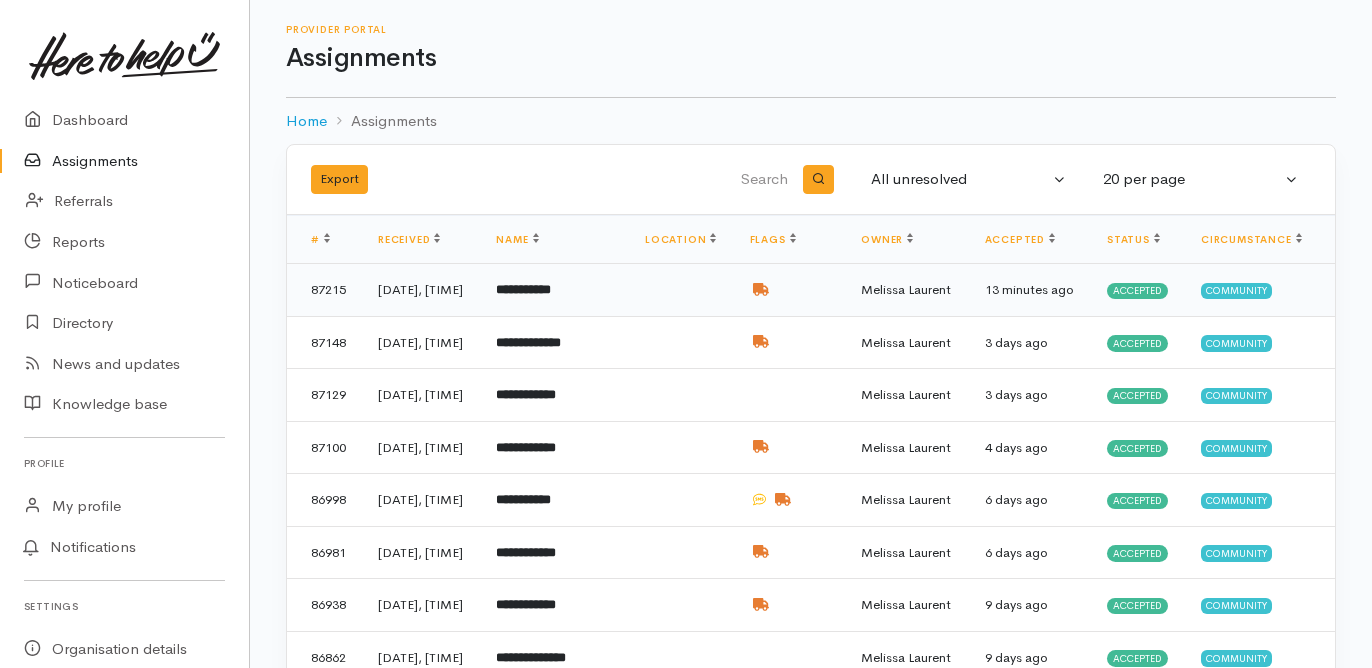 scroll, scrollTop: 0, scrollLeft: 0, axis: both 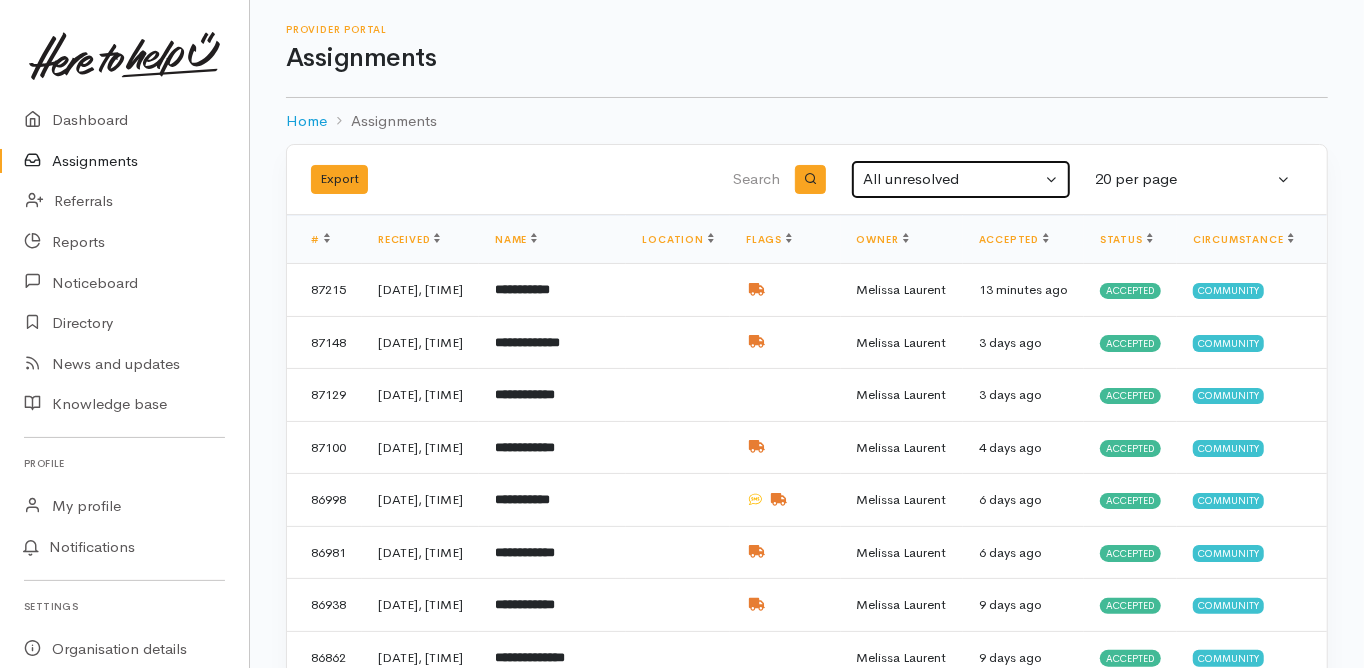 click on "All unresolved" at bounding box center [961, 179] 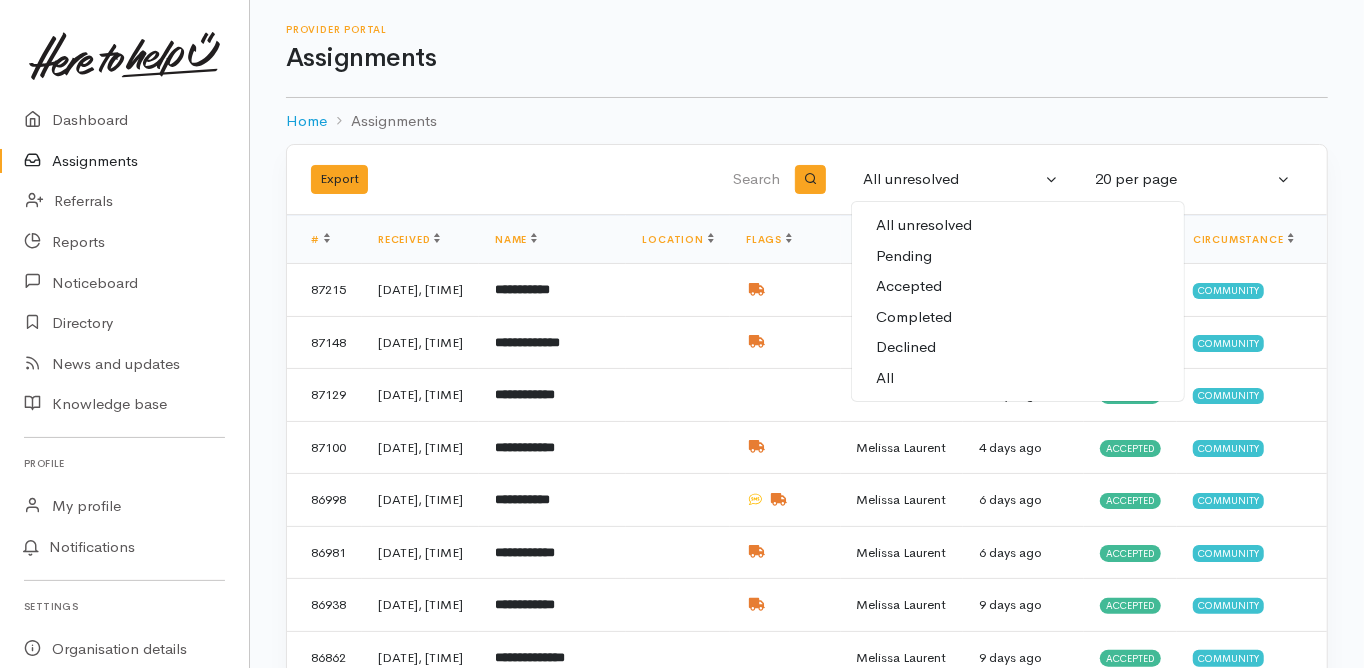 click on "All" at bounding box center [1018, 378] 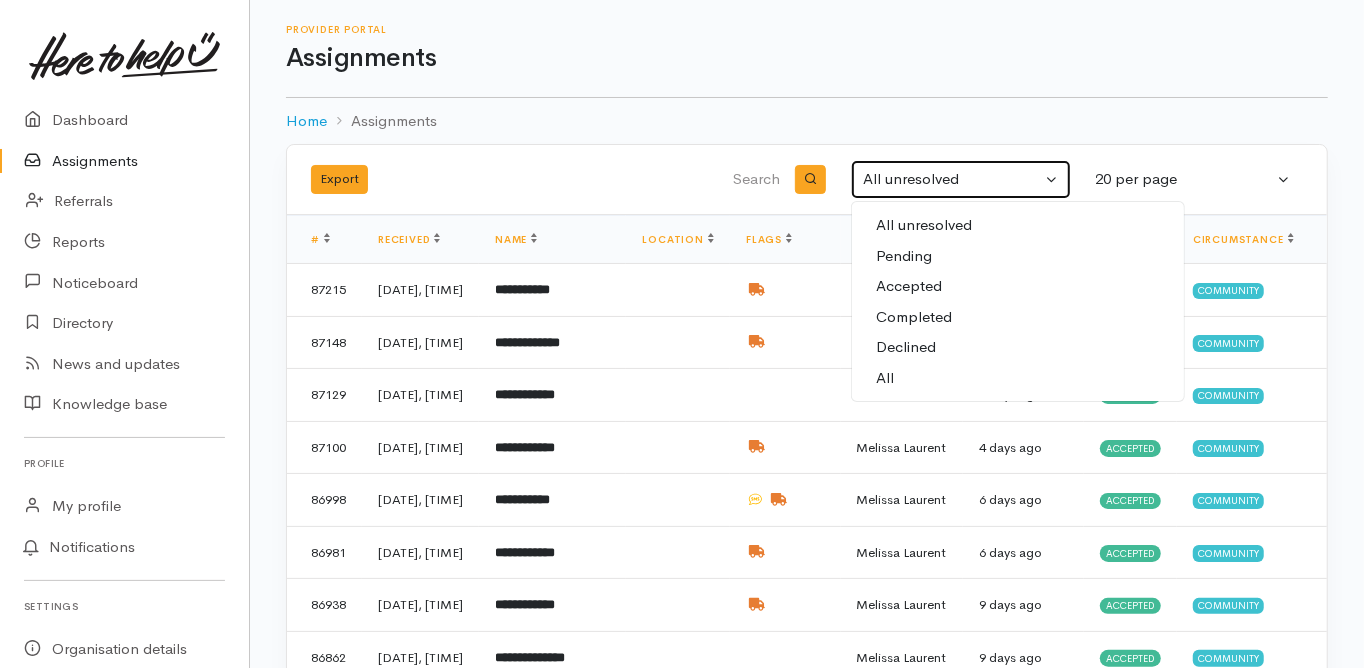 select on "All" 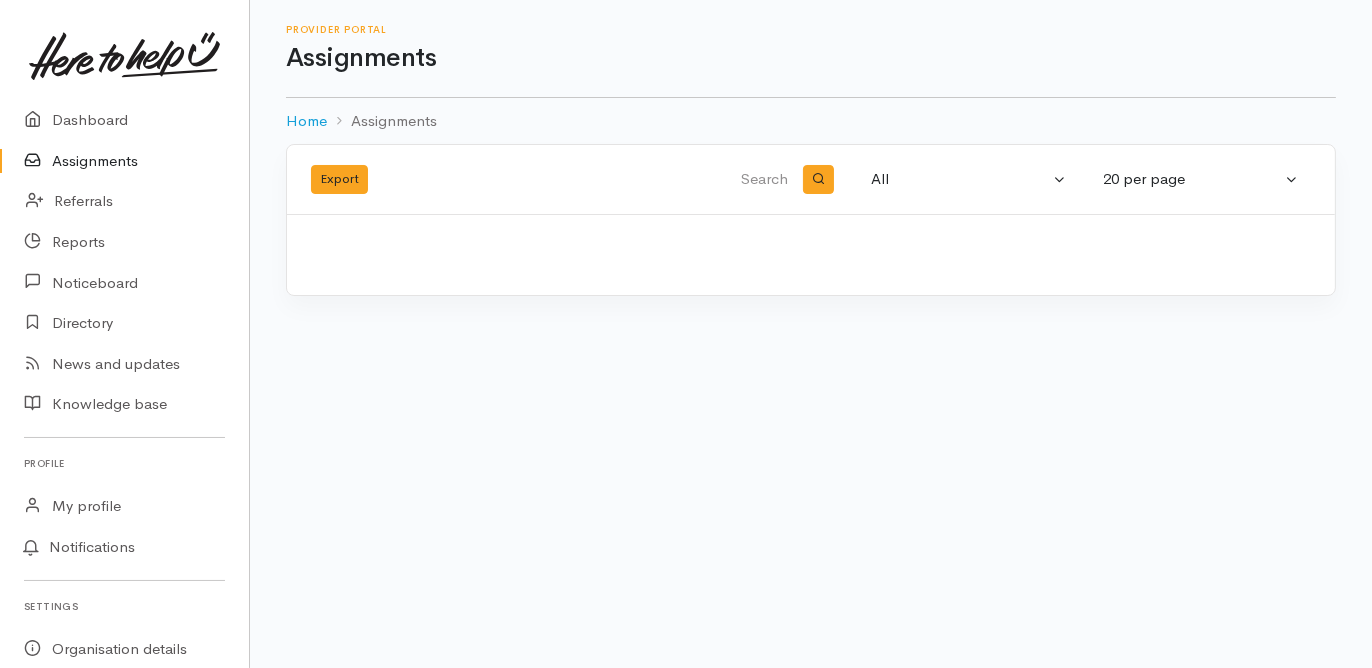 click at bounding box center (688, 180) 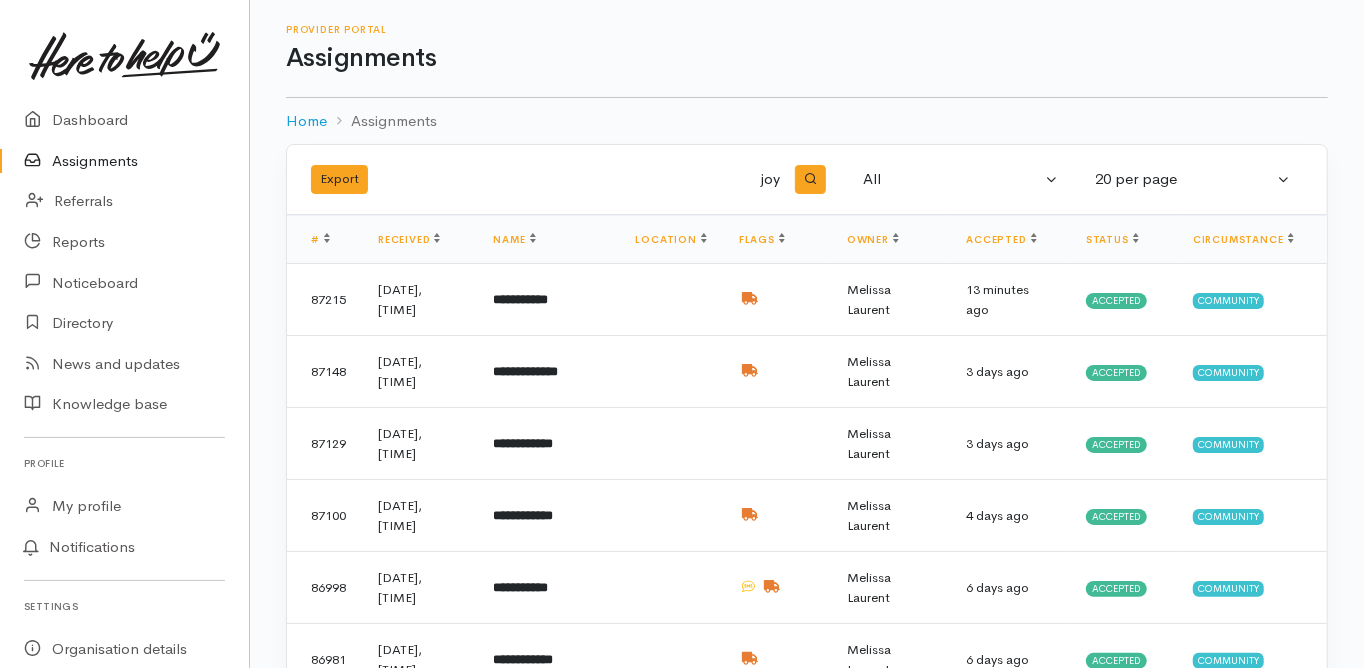 type on "joy" 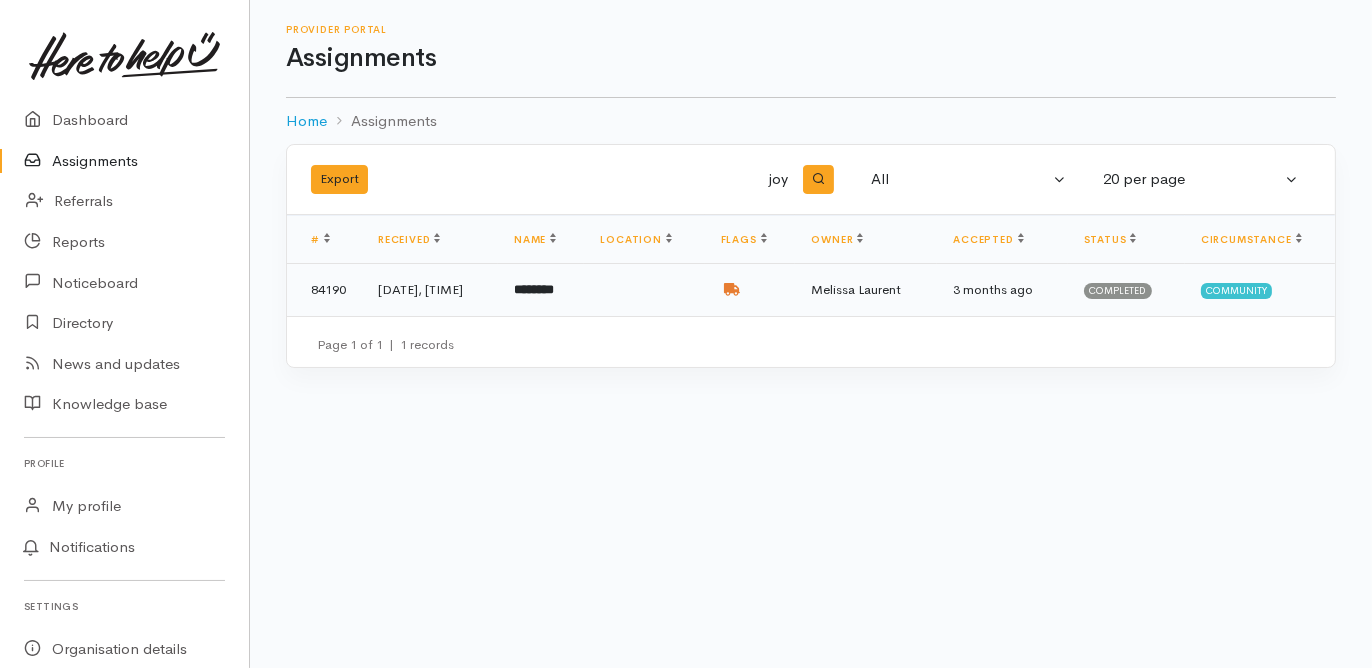click on "********" at bounding box center [534, 289] 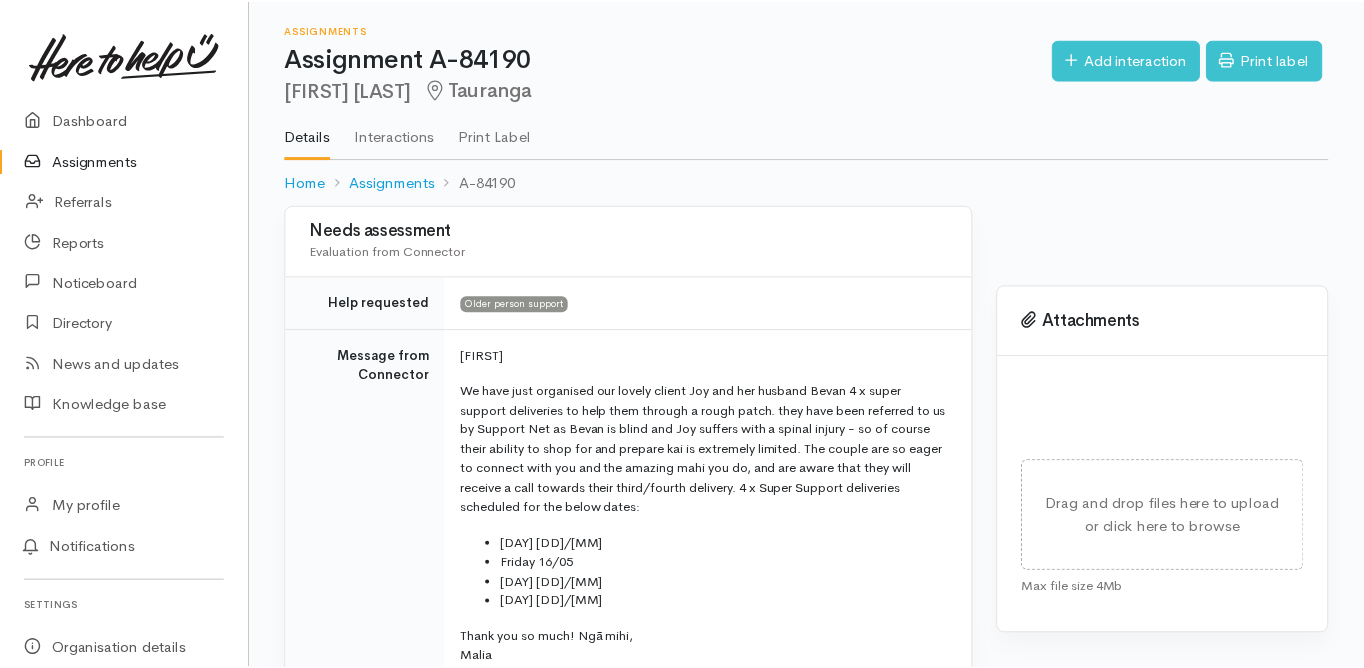 scroll, scrollTop: 0, scrollLeft: 0, axis: both 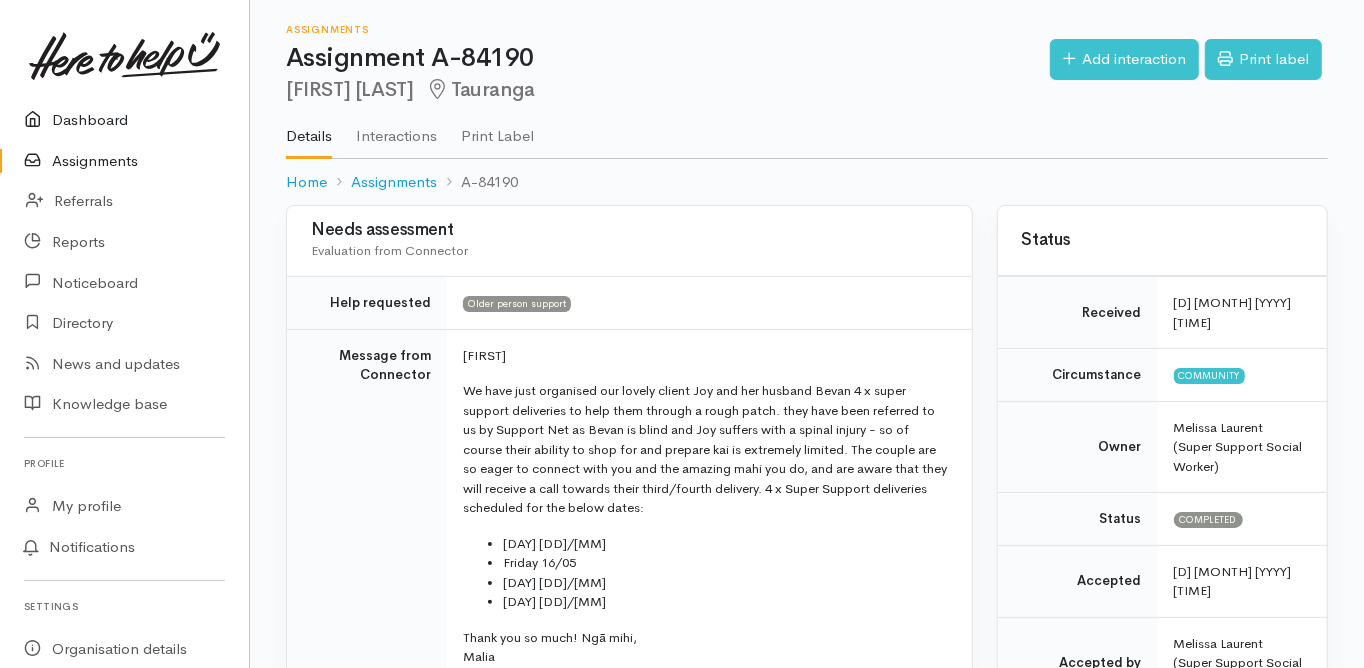 click on "Dashboard" at bounding box center (124, 120) 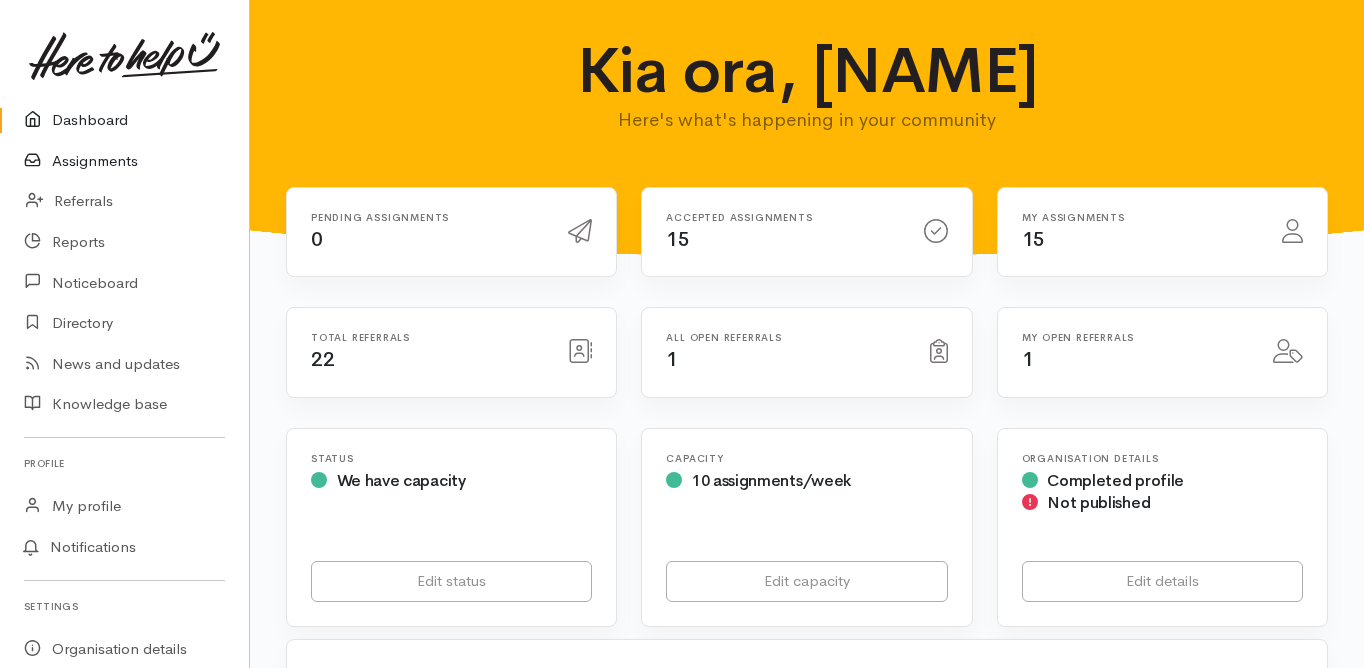 scroll, scrollTop: 0, scrollLeft: 0, axis: both 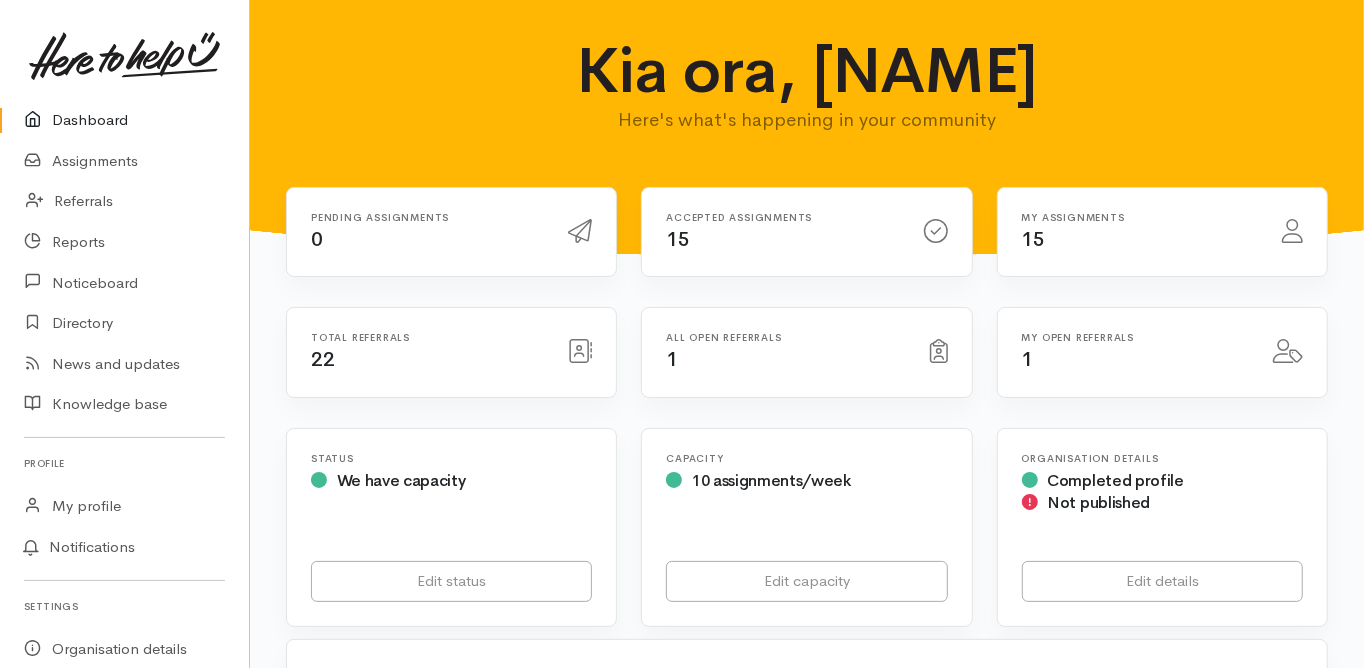 click on "Dashboard" at bounding box center (124, 120) 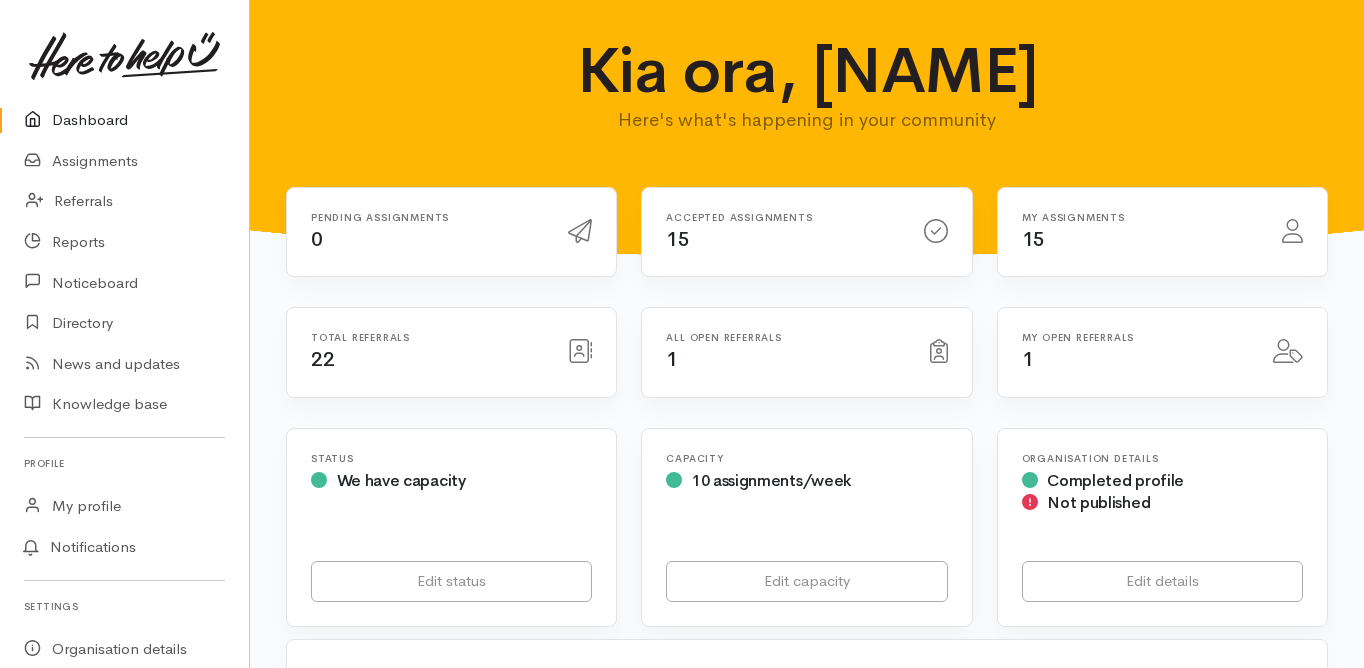 scroll, scrollTop: 0, scrollLeft: 0, axis: both 